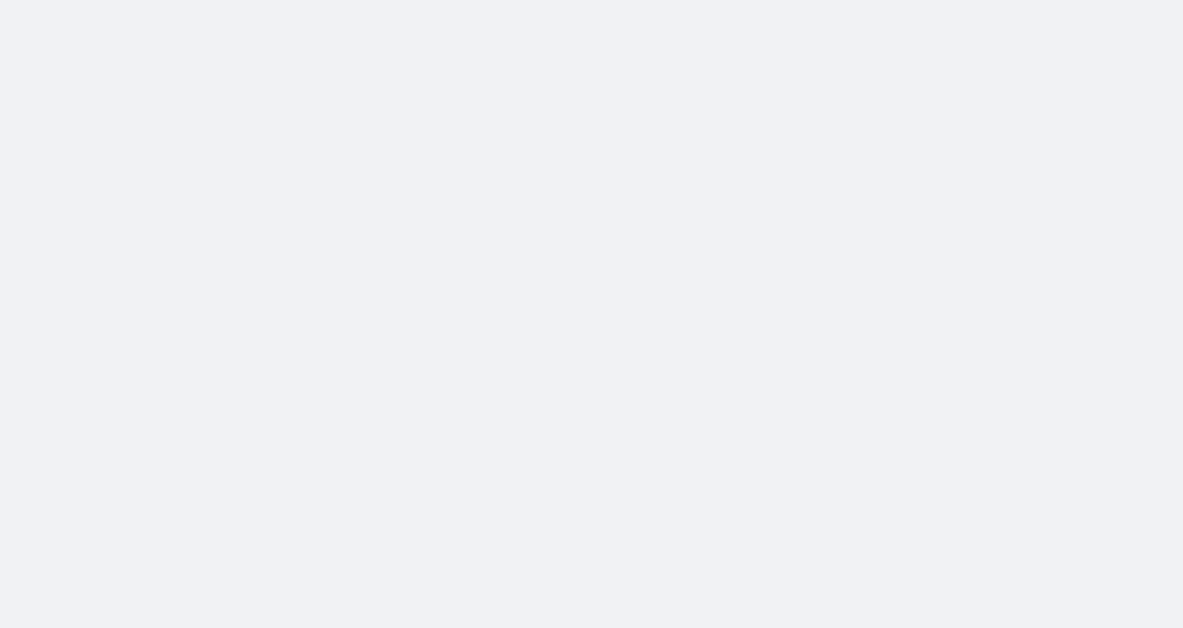 scroll, scrollTop: 0, scrollLeft: 0, axis: both 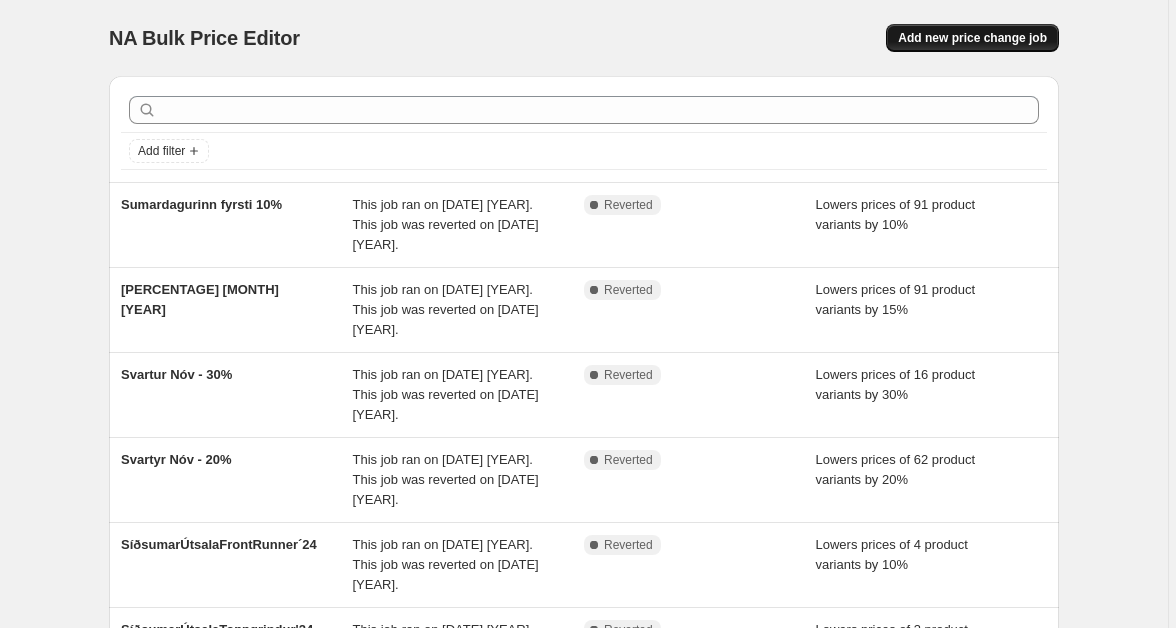 click on "Add new price change job" at bounding box center (972, 38) 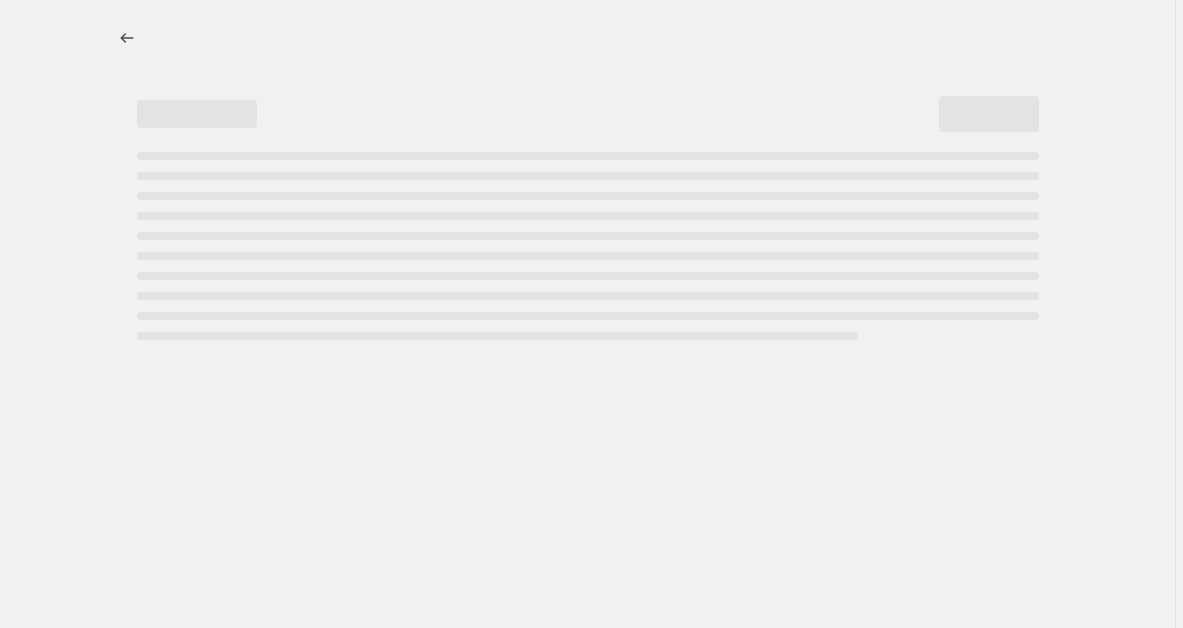 select on "percentage" 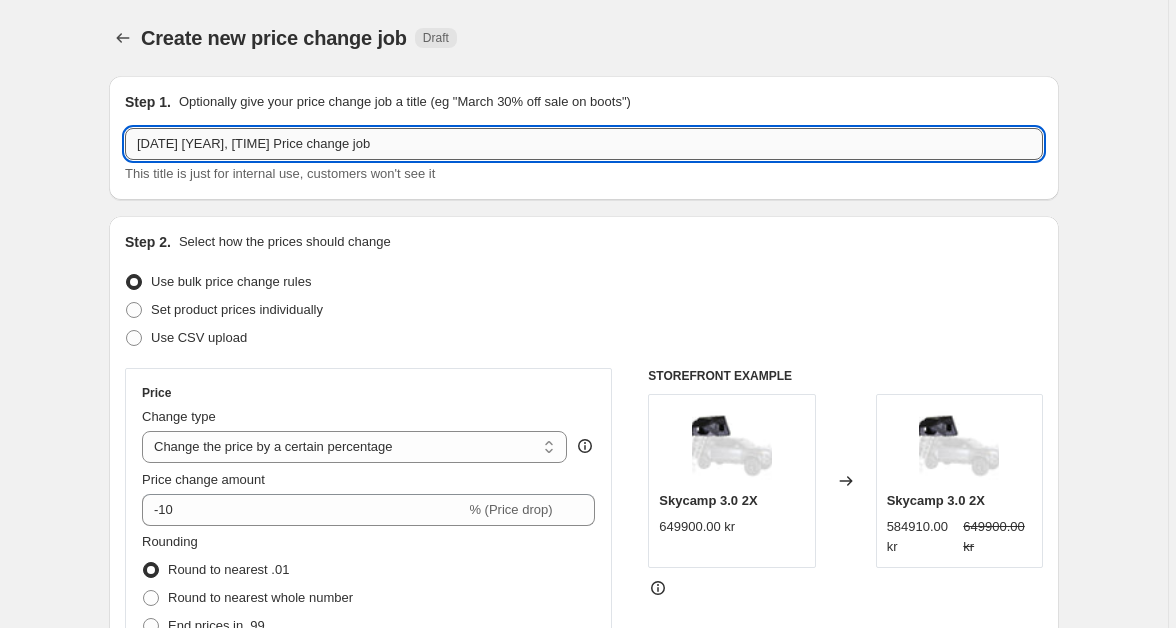 click on "[DATE] [YEAR], [TIME] Price change job" at bounding box center [584, 144] 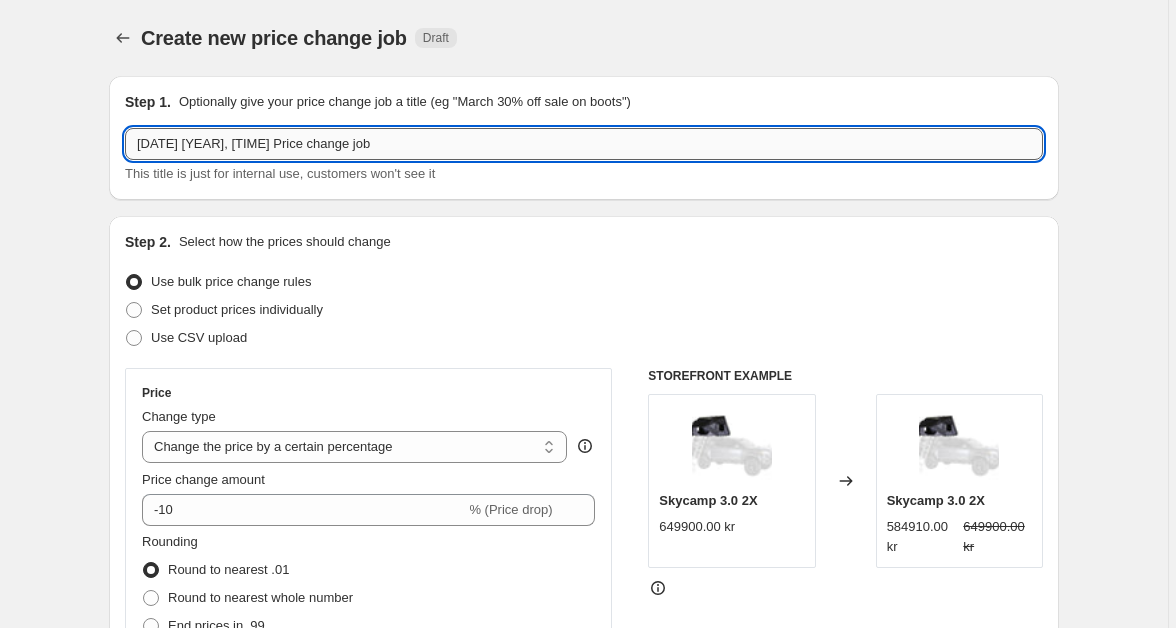 click on "[DATE] [YEAR], [TIME] Price change job" at bounding box center [584, 144] 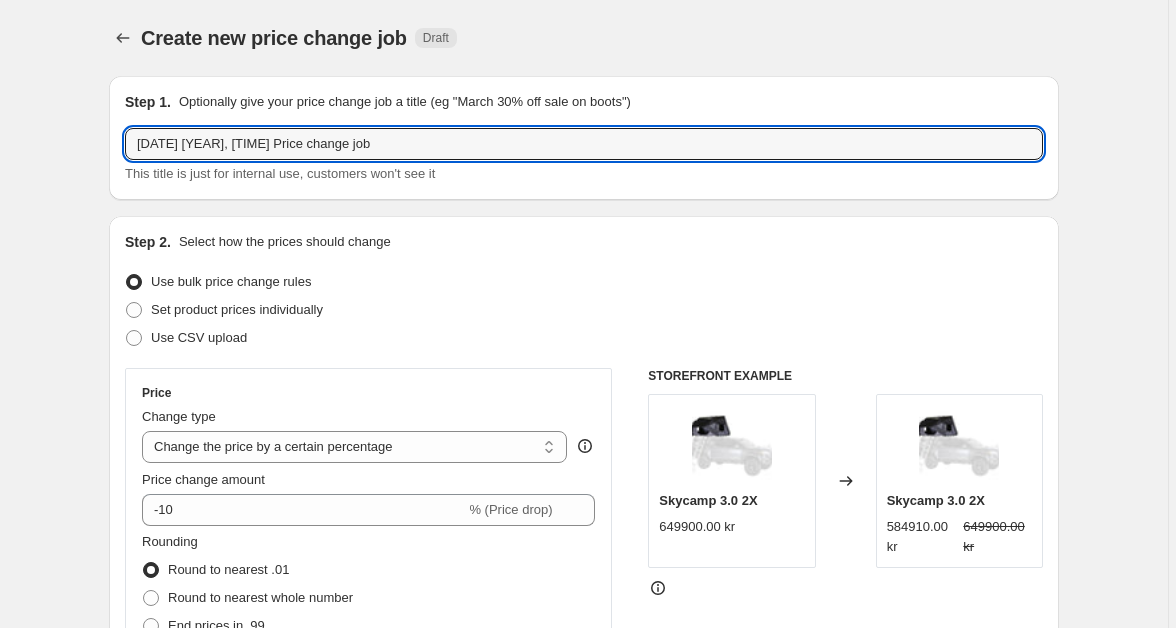 drag, startPoint x: 421, startPoint y: 137, endPoint x: 71, endPoint y: 122, distance: 350.3213 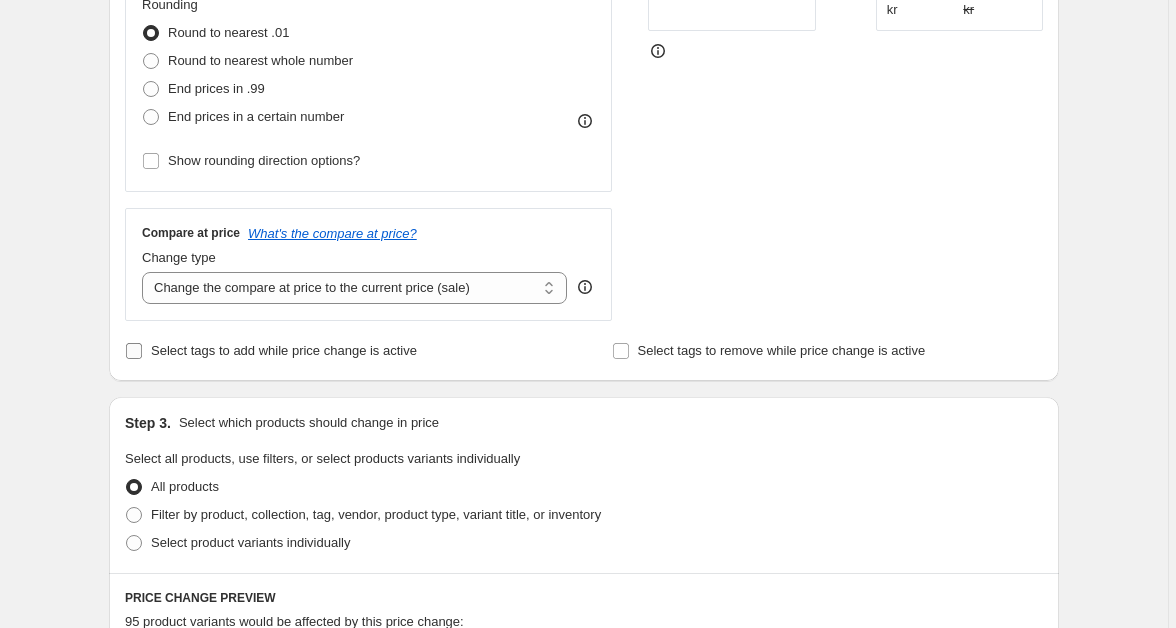 scroll, scrollTop: 548, scrollLeft: 0, axis: vertical 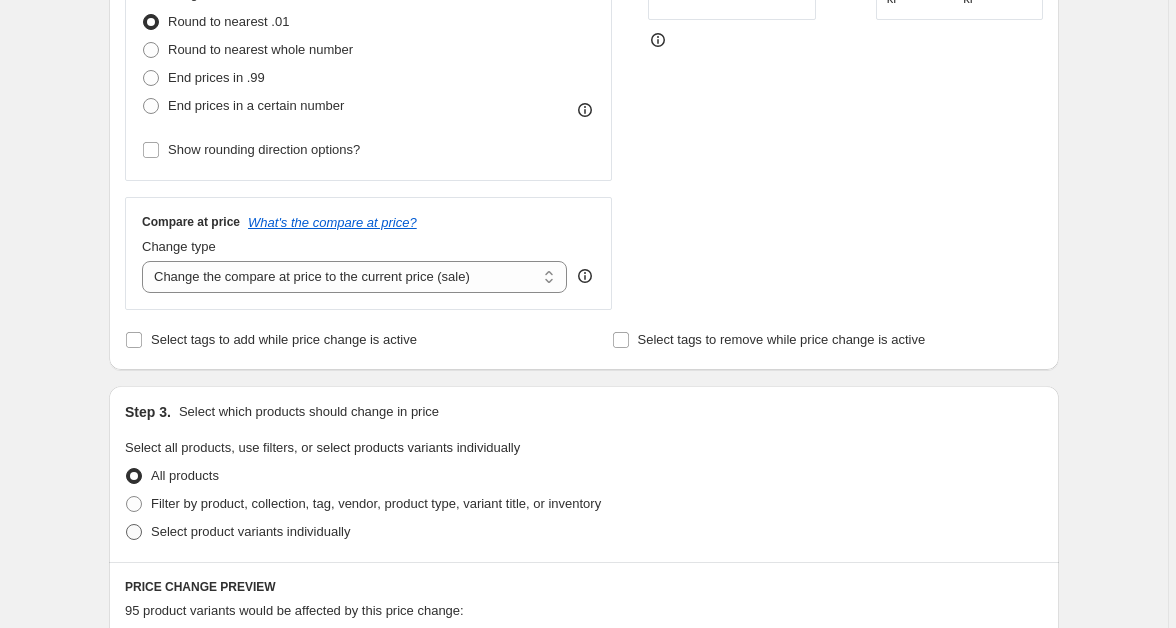type on "Síðsumarútsala ´25" 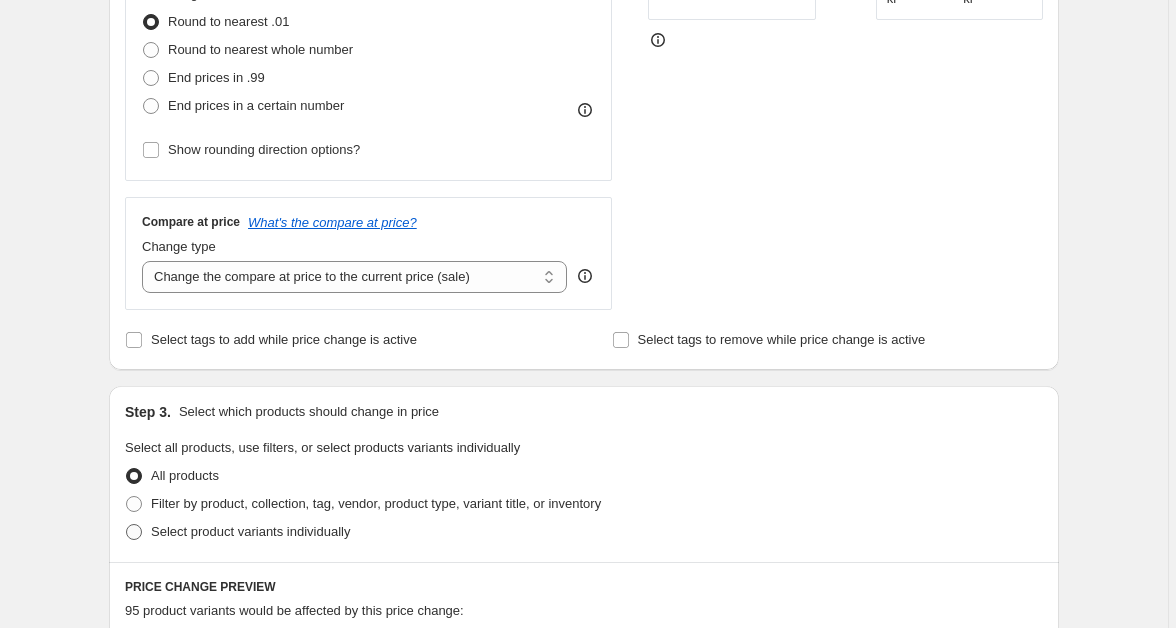 radio on "true" 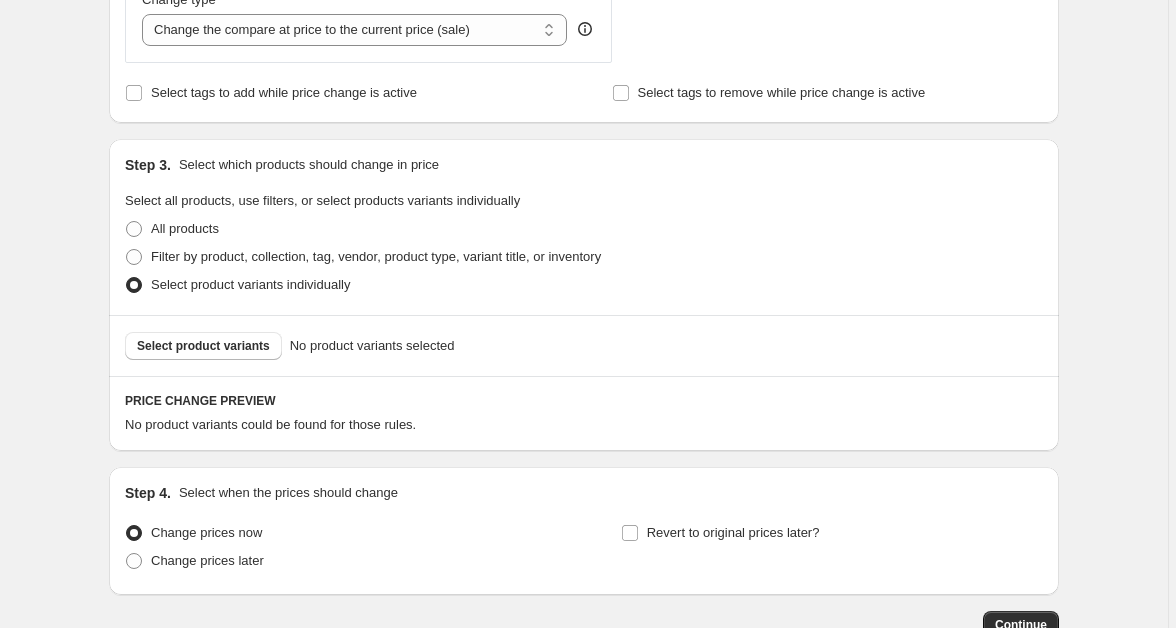 scroll, scrollTop: 900, scrollLeft: 0, axis: vertical 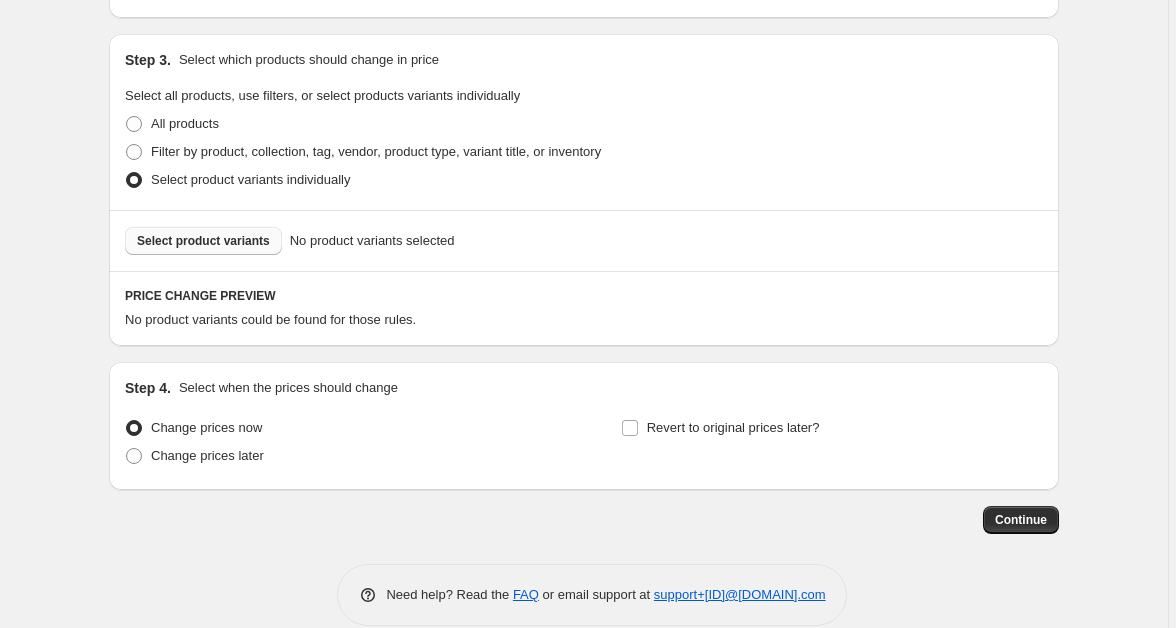 click on "Select product variants" at bounding box center [203, 241] 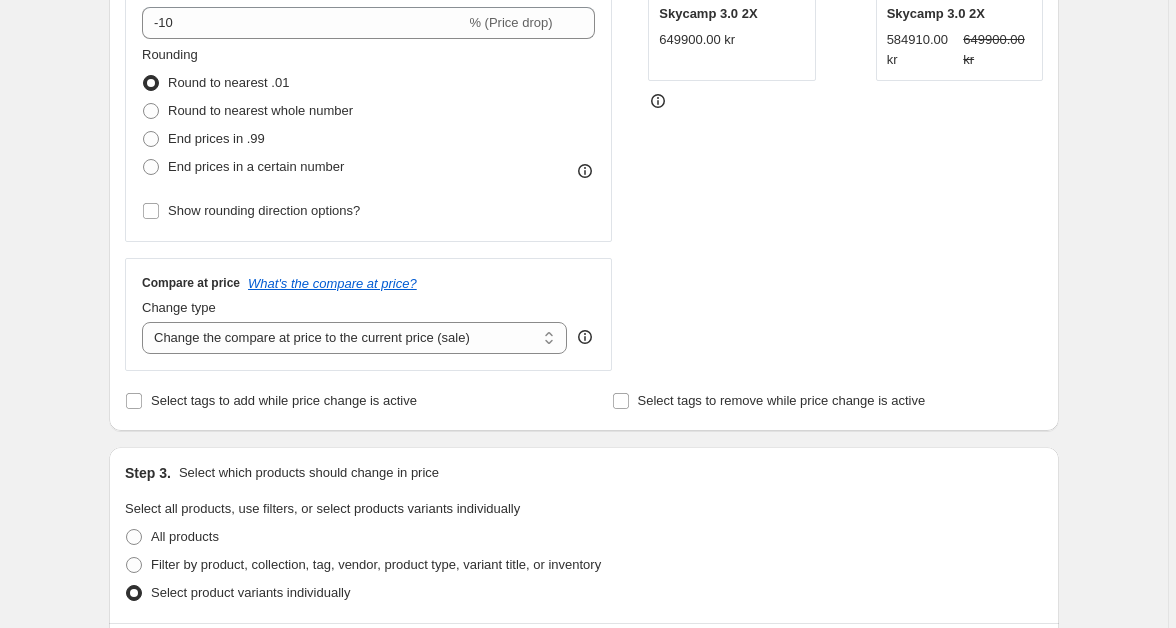 scroll, scrollTop: 402, scrollLeft: 0, axis: vertical 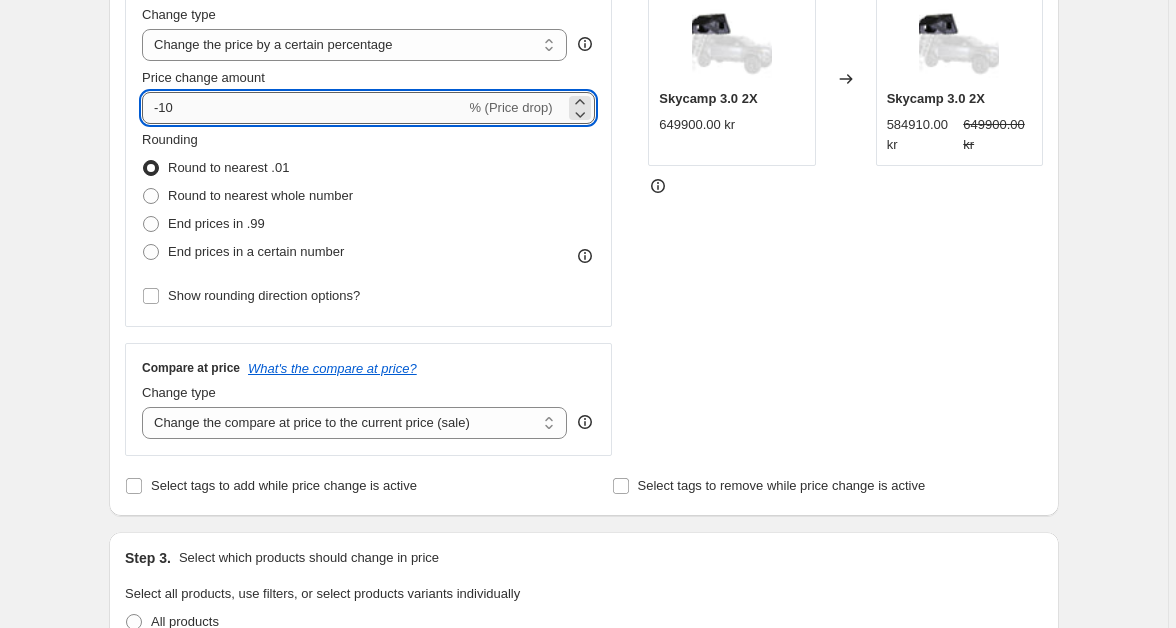 click on "-10" at bounding box center [303, 108] 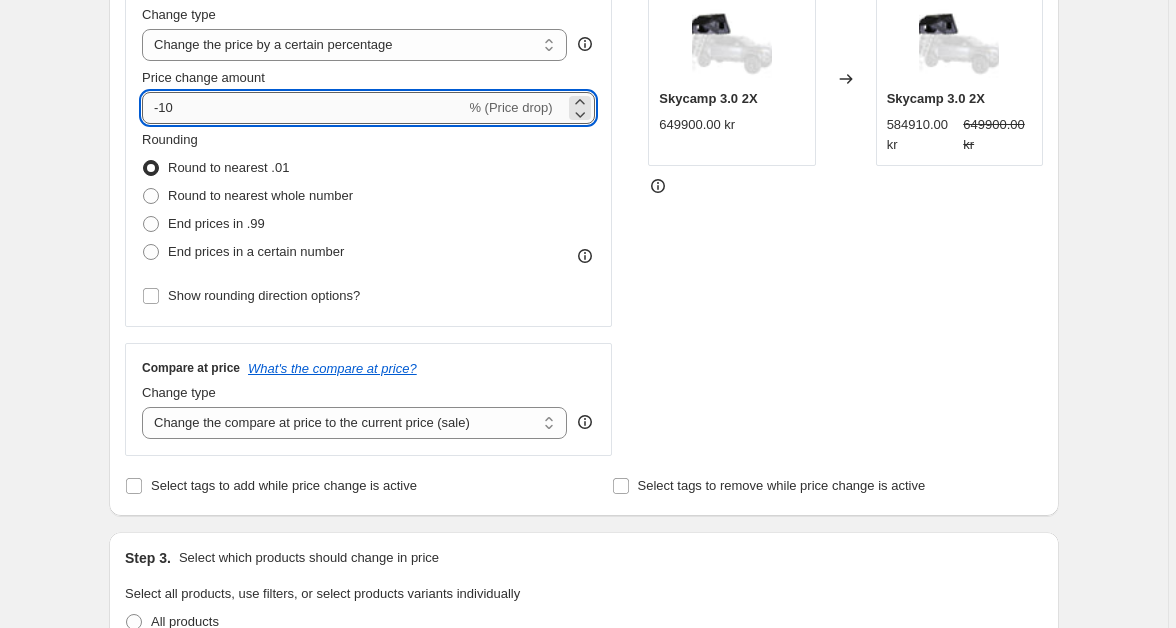 click on "-10" at bounding box center (303, 108) 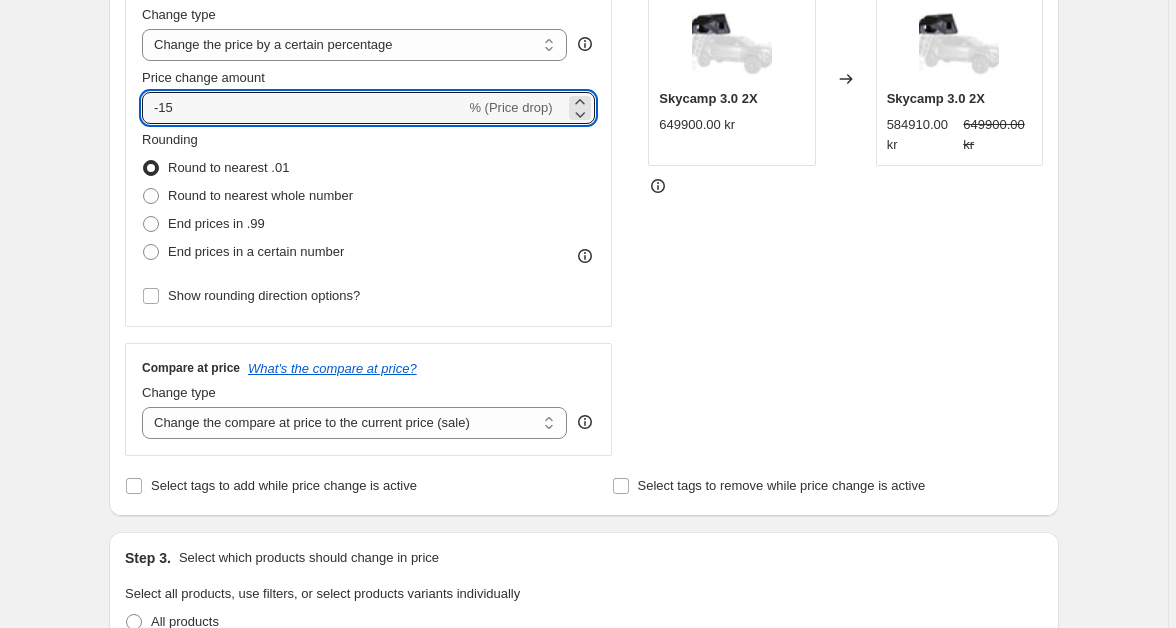 type on "-15" 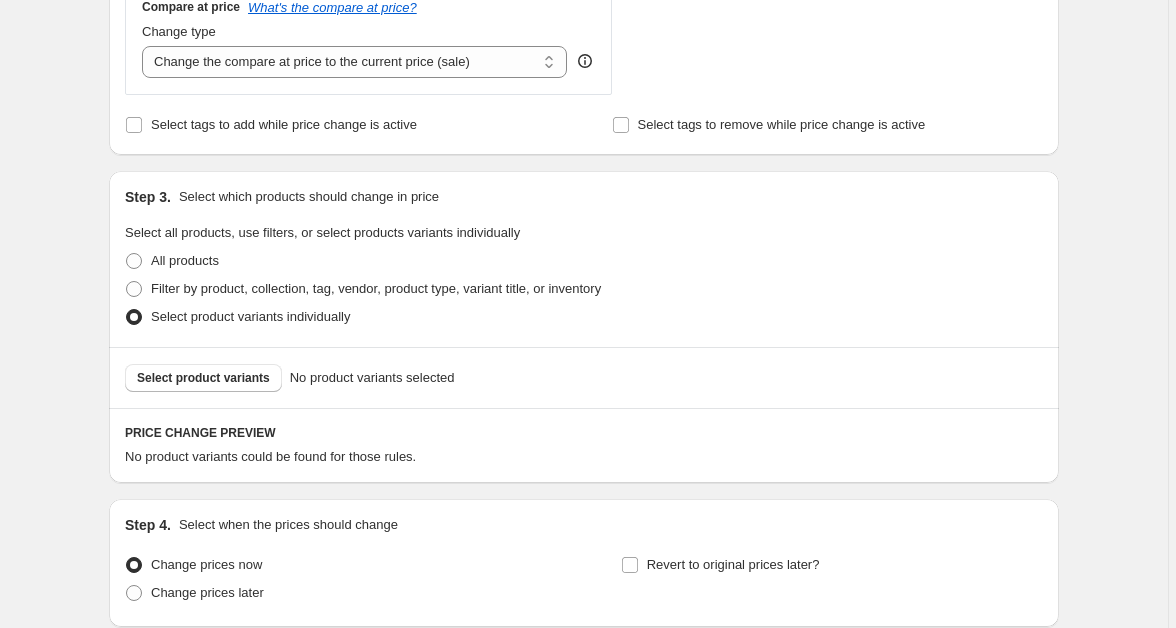 scroll, scrollTop: 835, scrollLeft: 0, axis: vertical 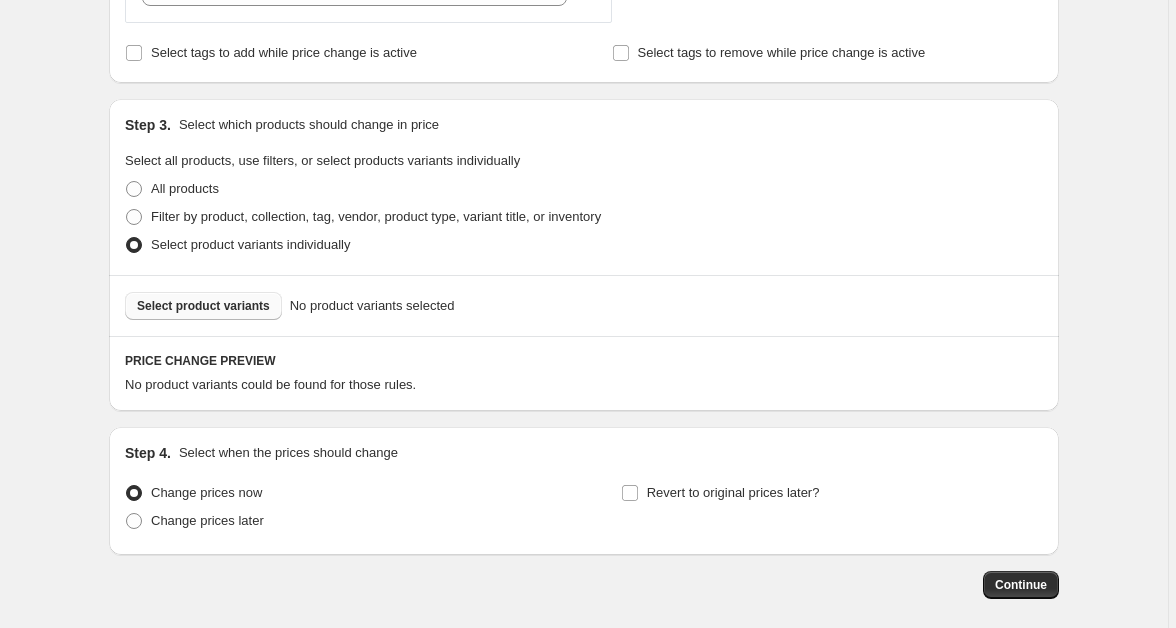 click on "Select product variants" at bounding box center [203, 306] 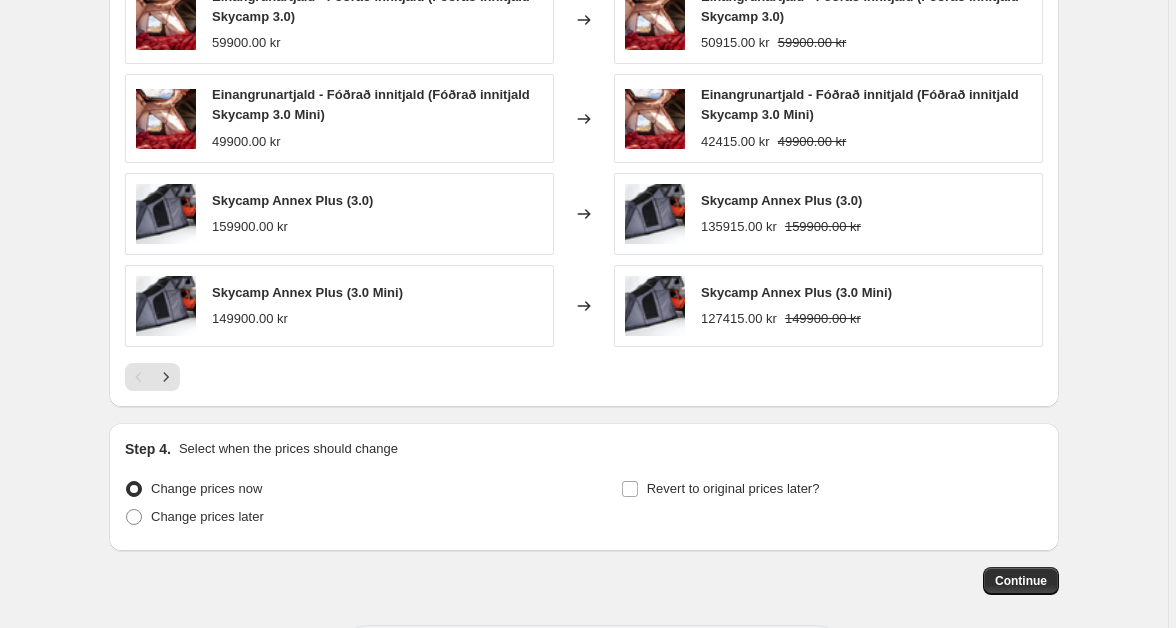 scroll, scrollTop: 1362, scrollLeft: 0, axis: vertical 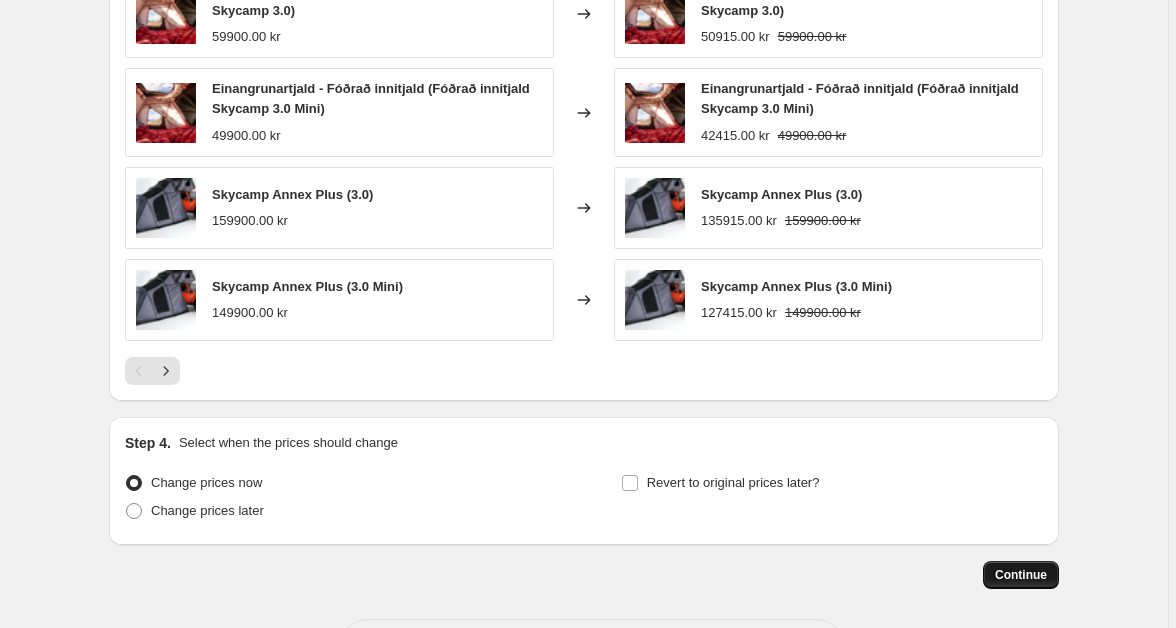 click on "Continue" at bounding box center [1021, 575] 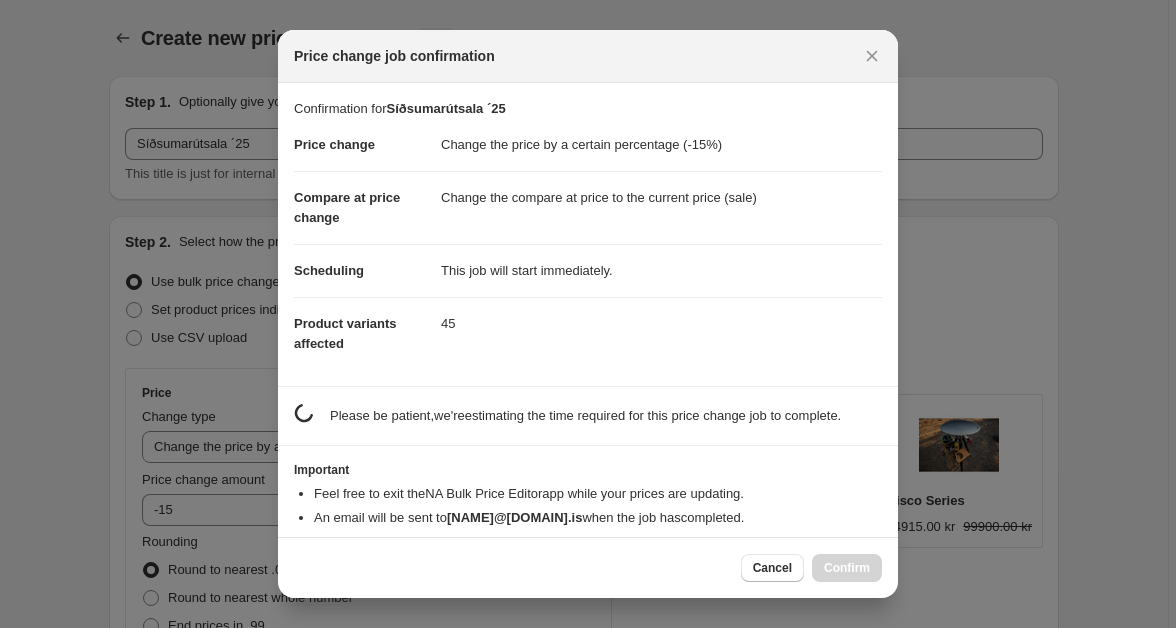 scroll, scrollTop: 0, scrollLeft: 0, axis: both 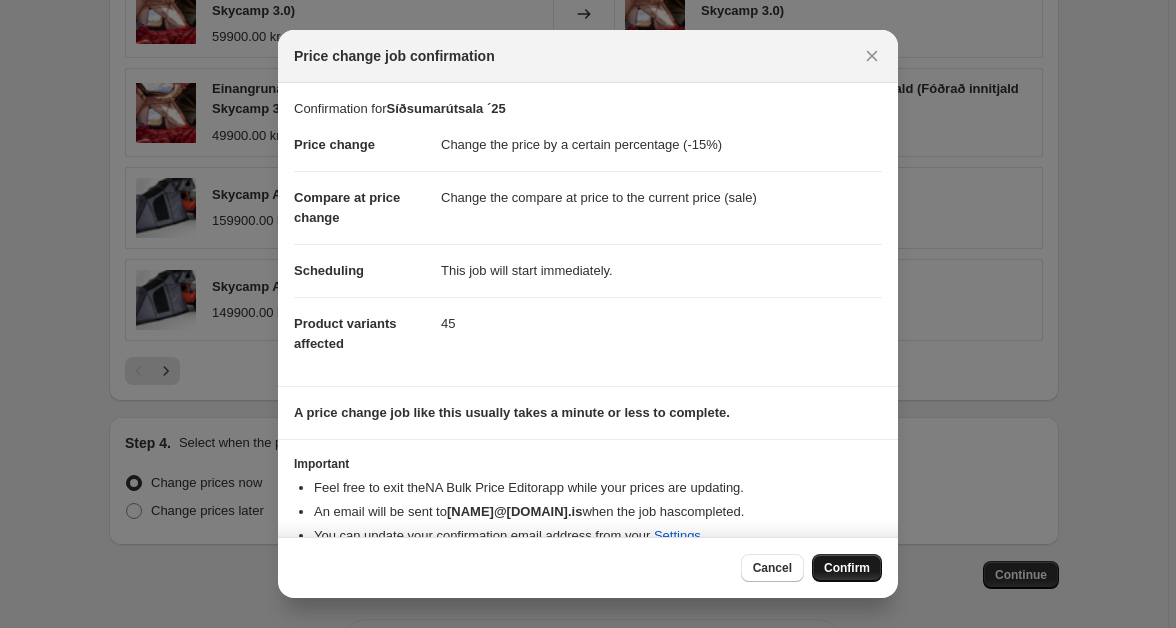 click on "Confirm" at bounding box center [847, 568] 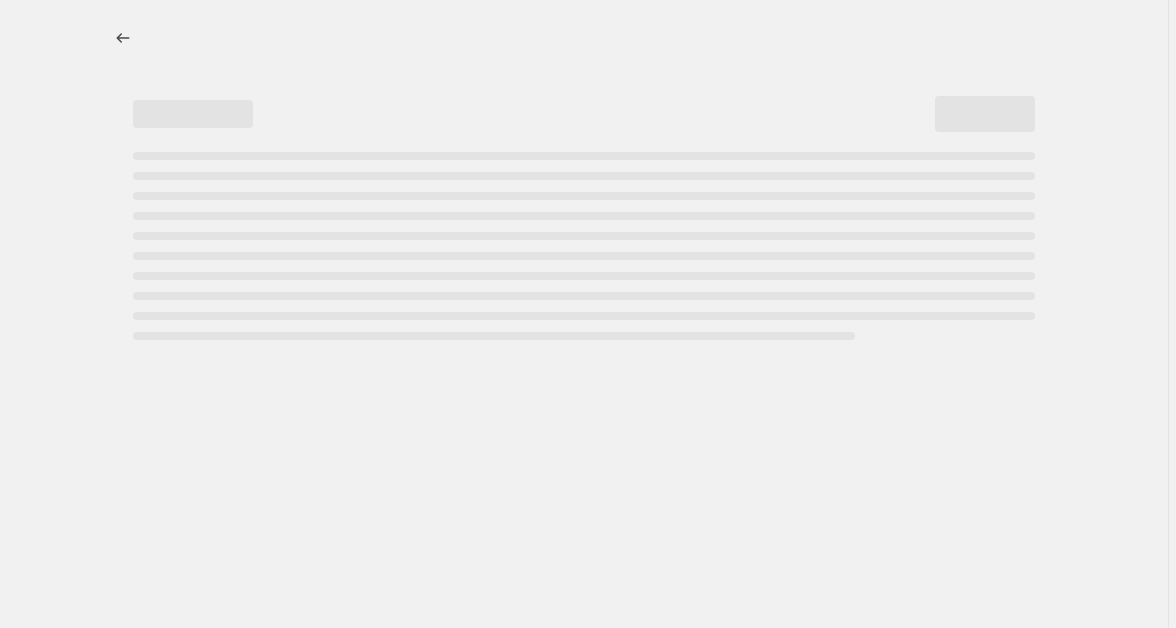 scroll, scrollTop: 0, scrollLeft: 0, axis: both 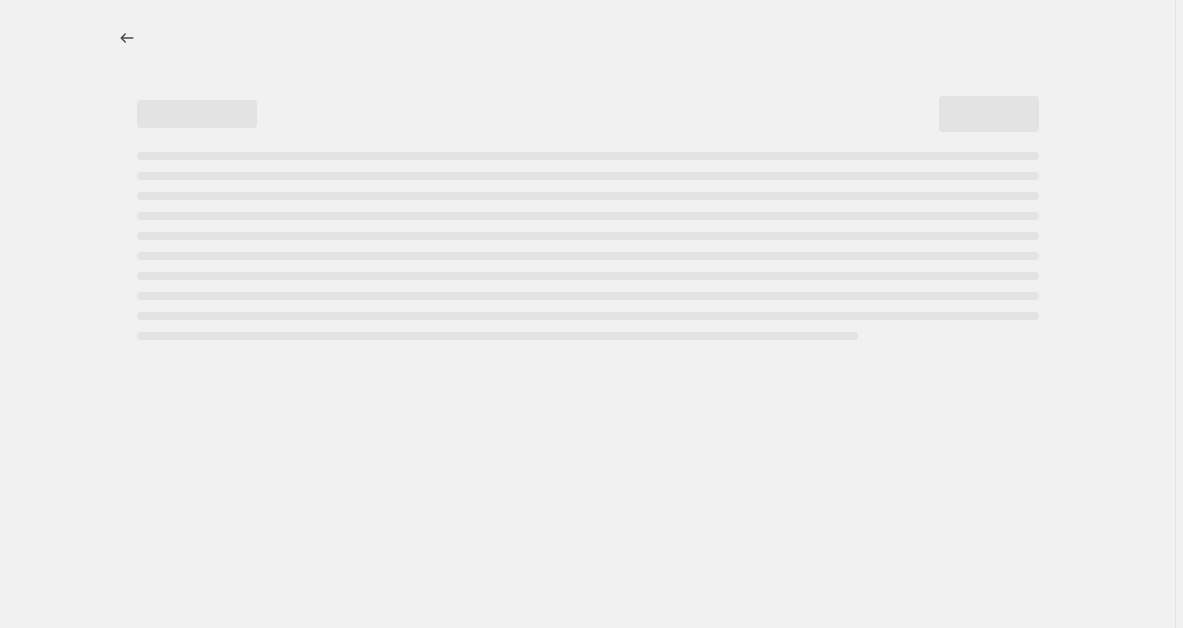select on "percentage" 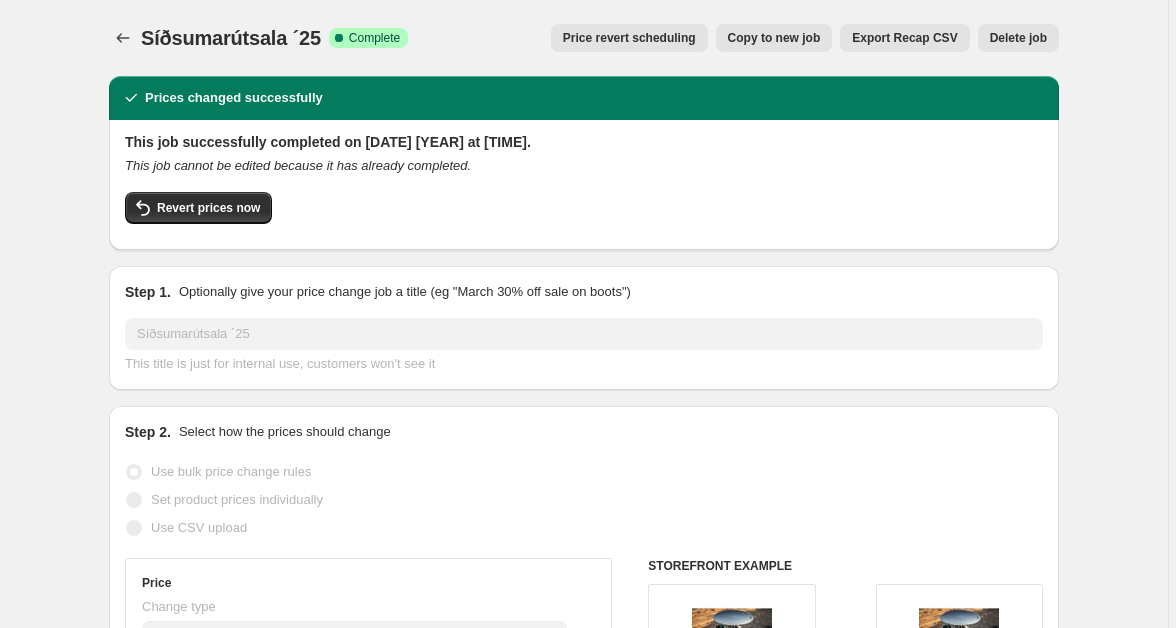 scroll, scrollTop: 0, scrollLeft: 0, axis: both 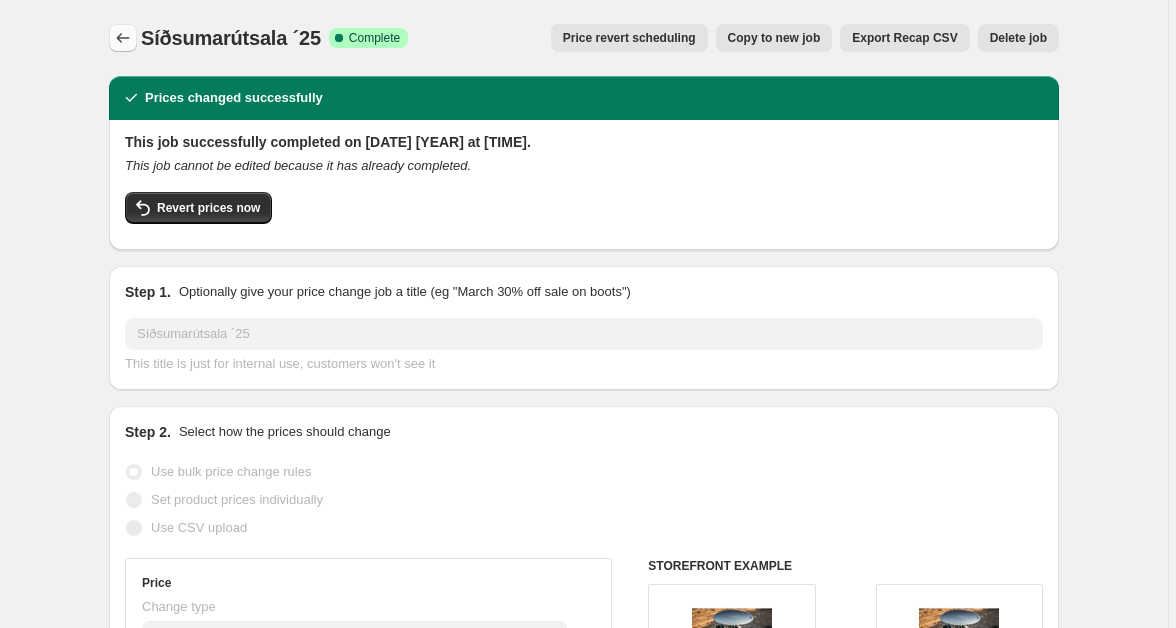 click 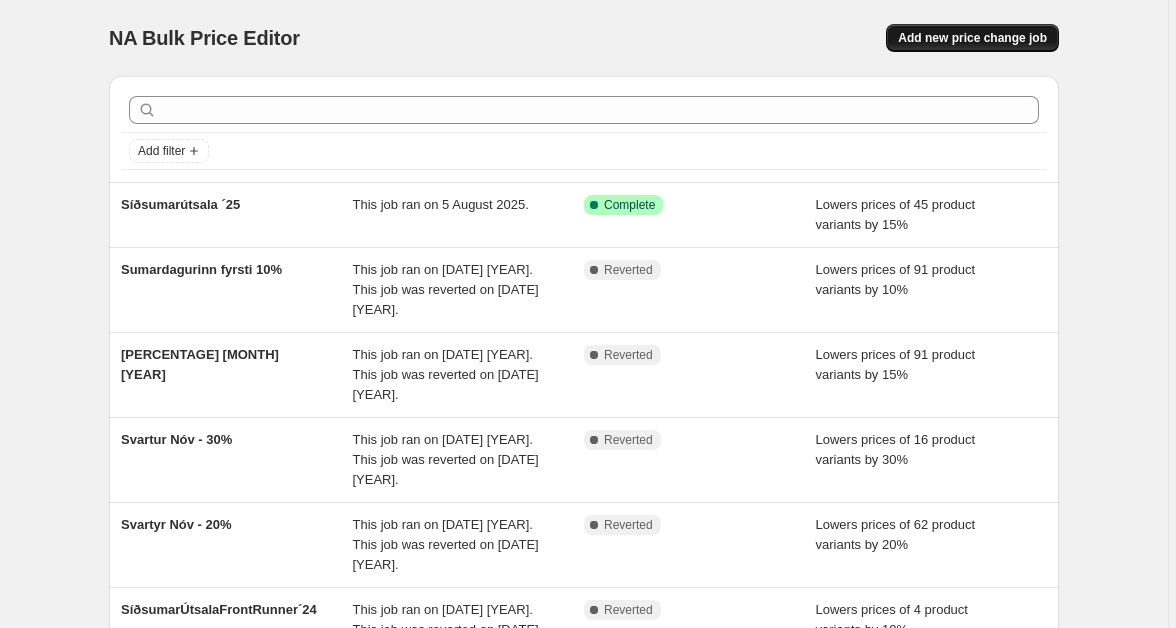 click on "Add new price change job" at bounding box center (972, 38) 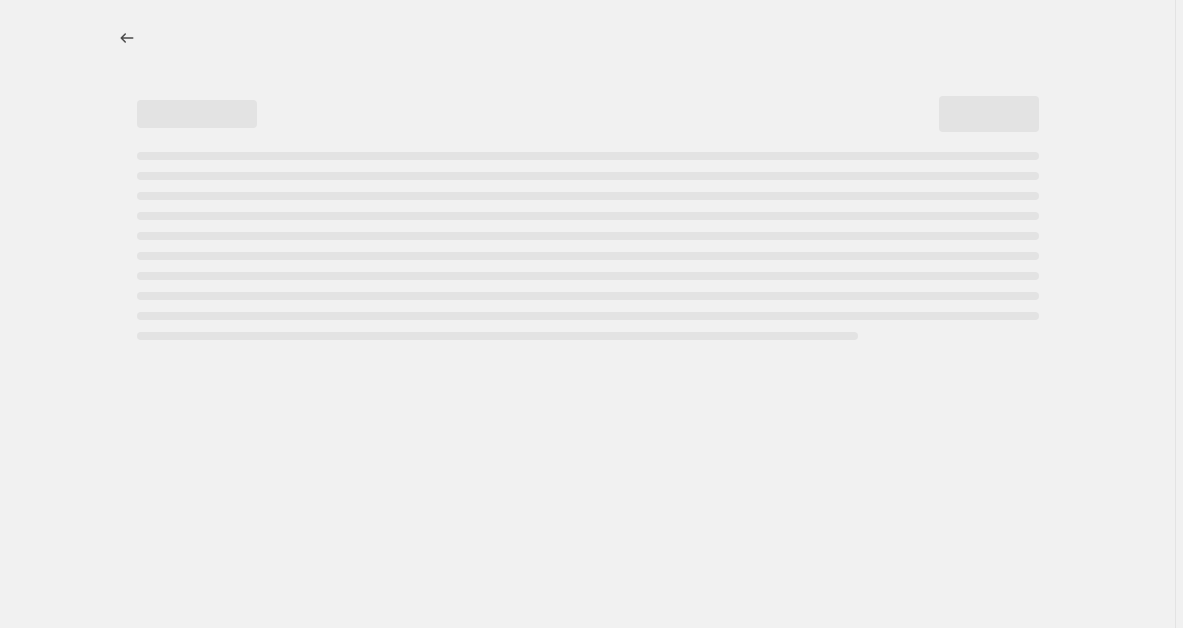 select on "percentage" 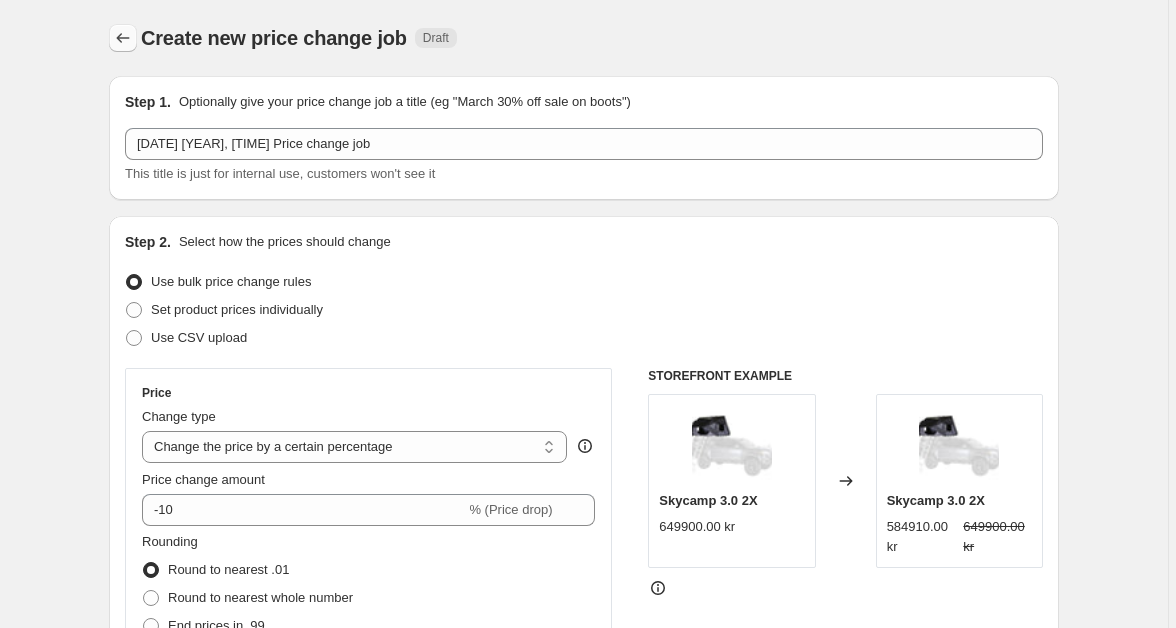 click 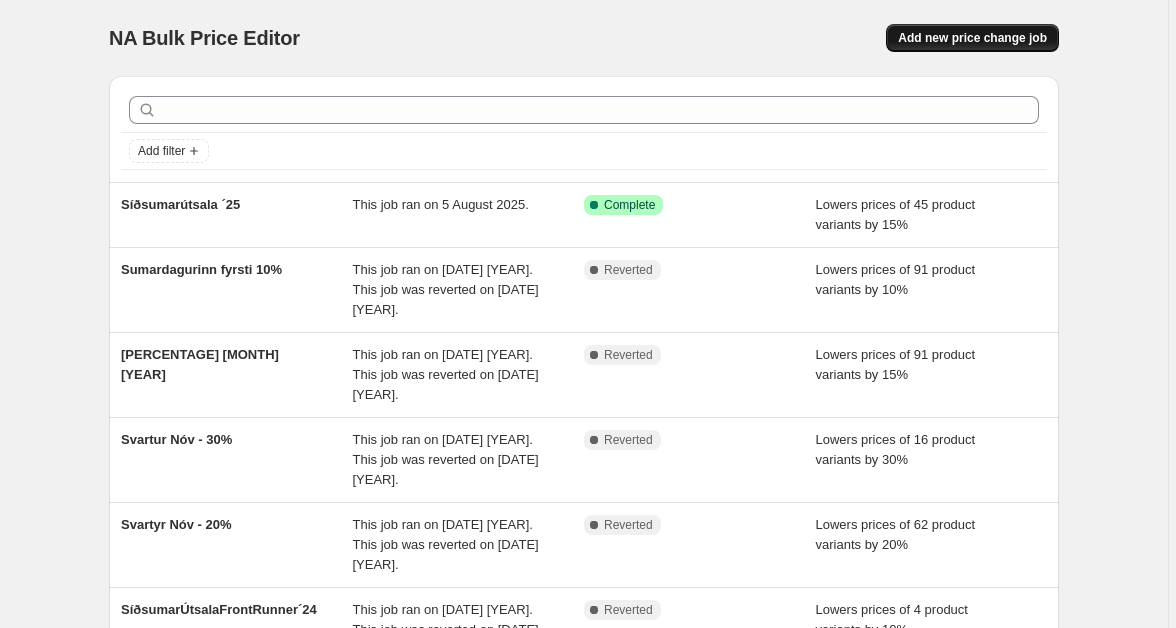 click on "Add new price change job" at bounding box center (972, 38) 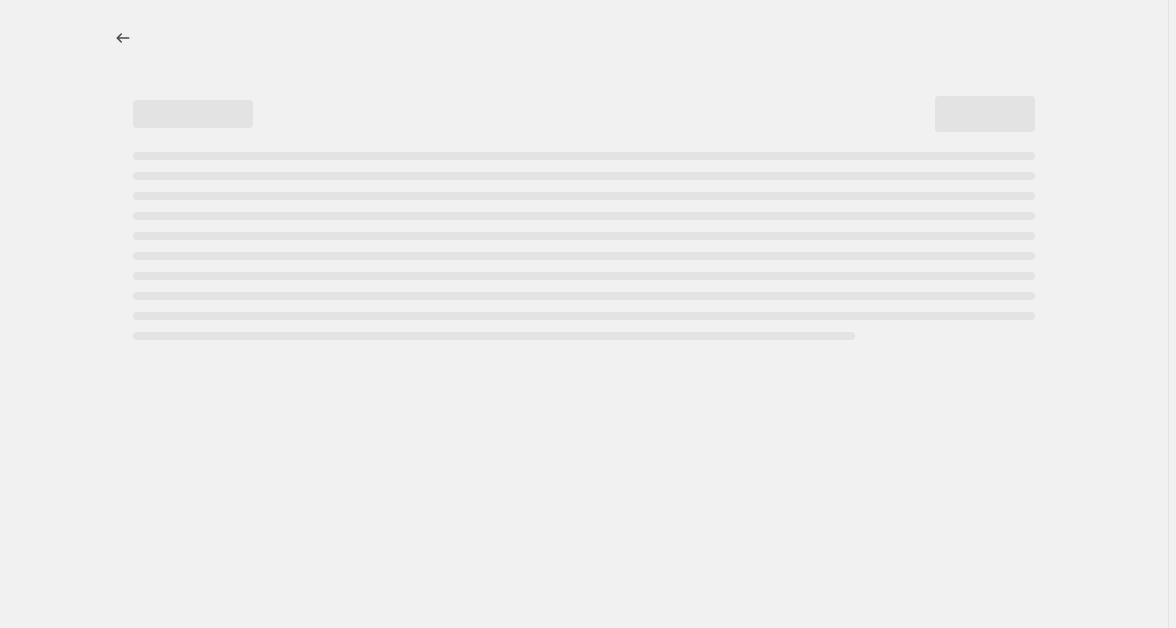 select on "percentage" 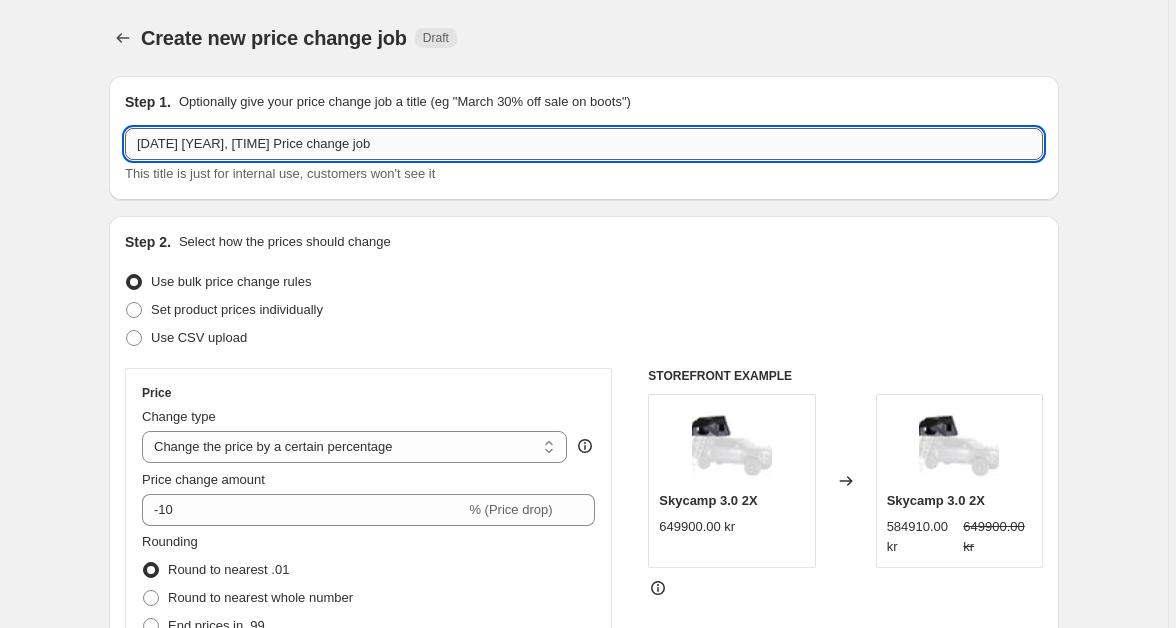 click on "[DATE] [YEAR], [TIME] Price change job" at bounding box center (584, 144) 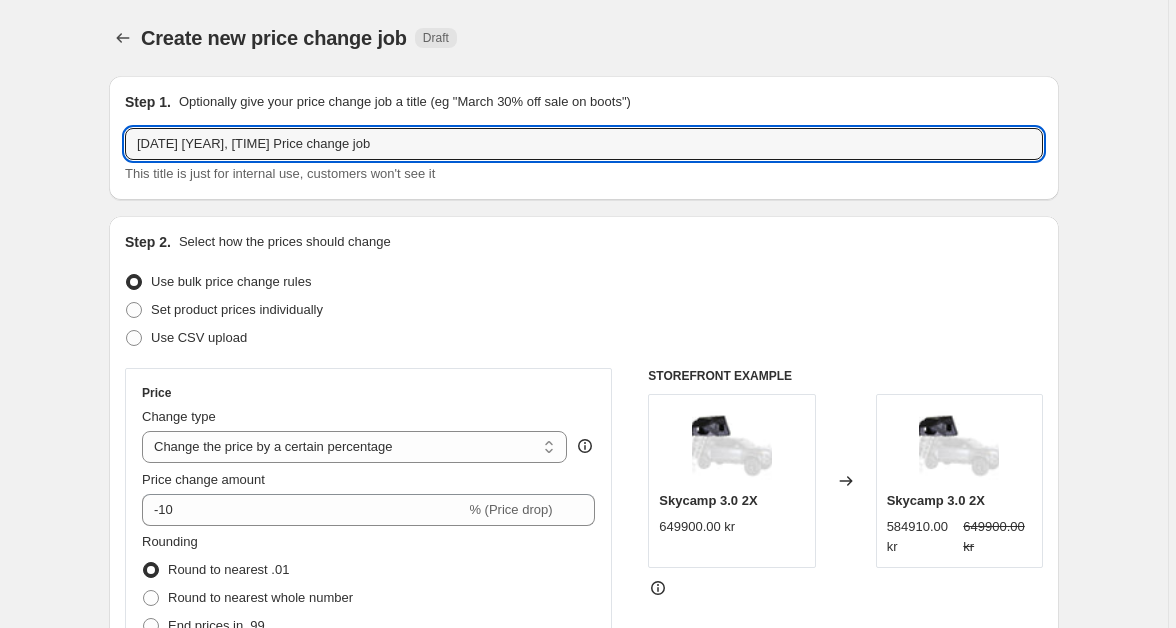 drag, startPoint x: 401, startPoint y: 152, endPoint x: 62, endPoint y: 50, distance: 354.01273 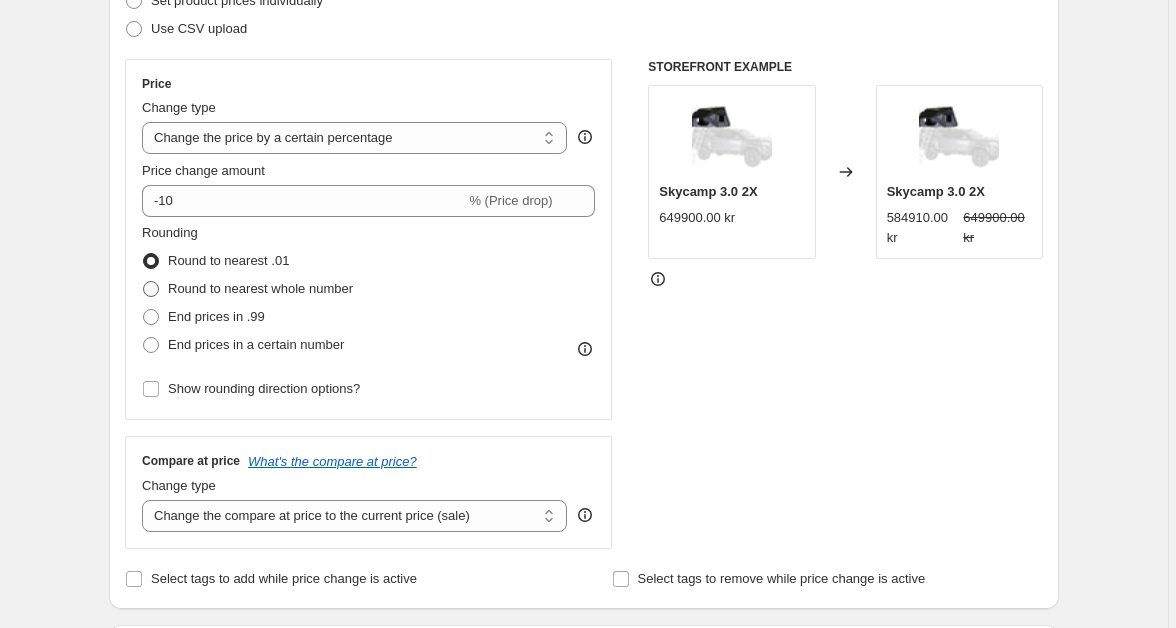 scroll, scrollTop: 337, scrollLeft: 0, axis: vertical 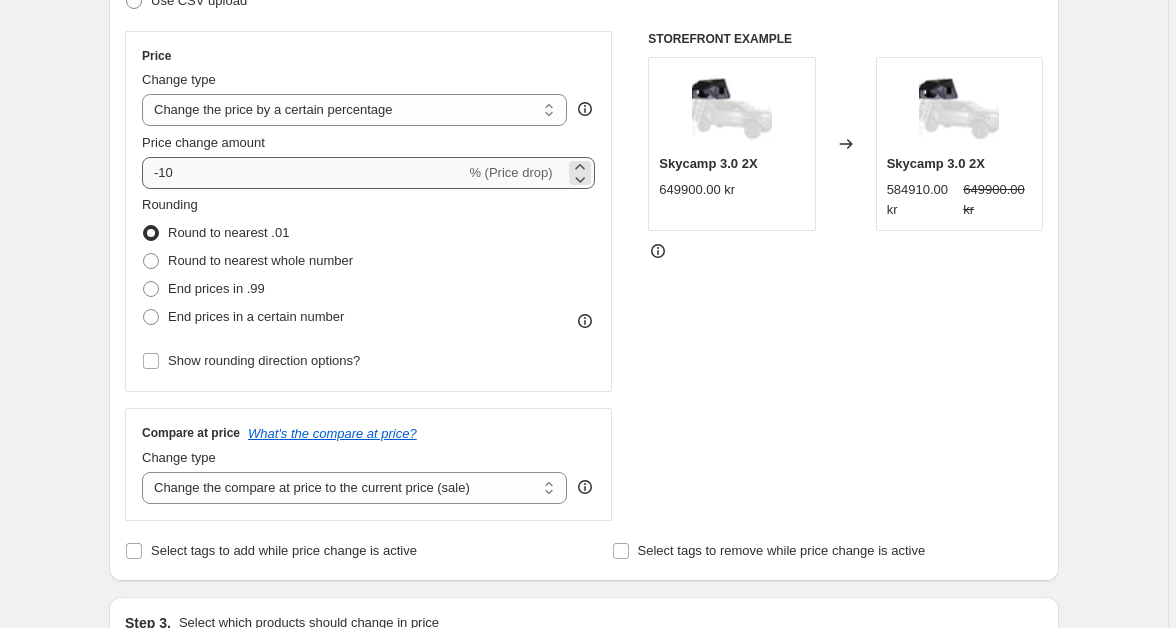 type on "Síðsumarútsala ´[YEAR]  Ljós 30%" 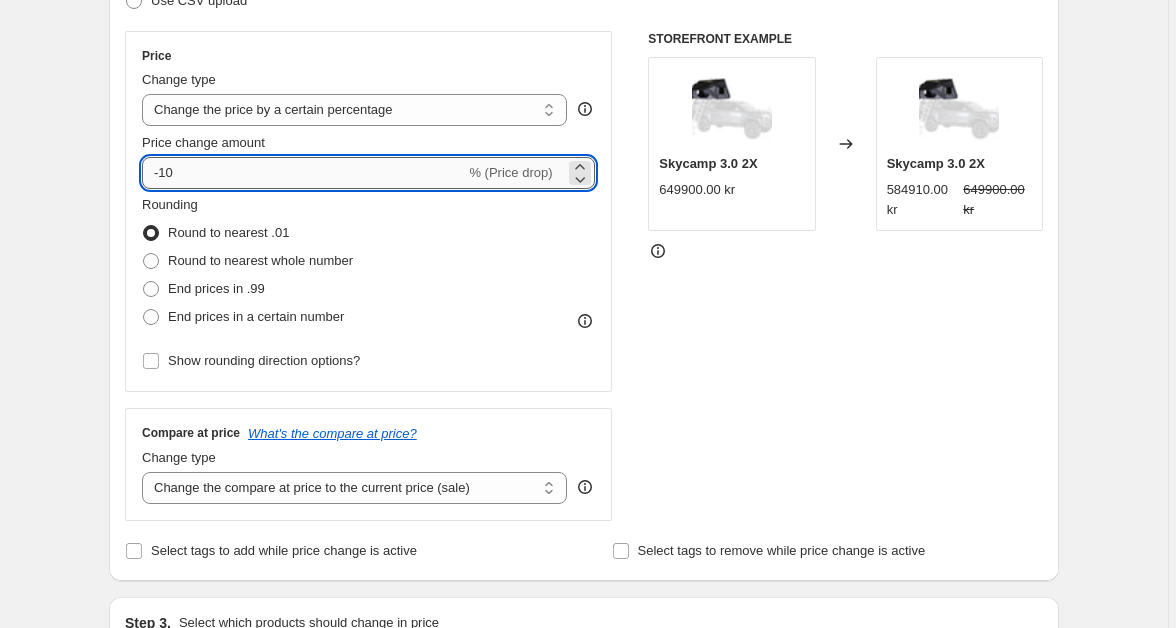 click on "-10" at bounding box center [303, 173] 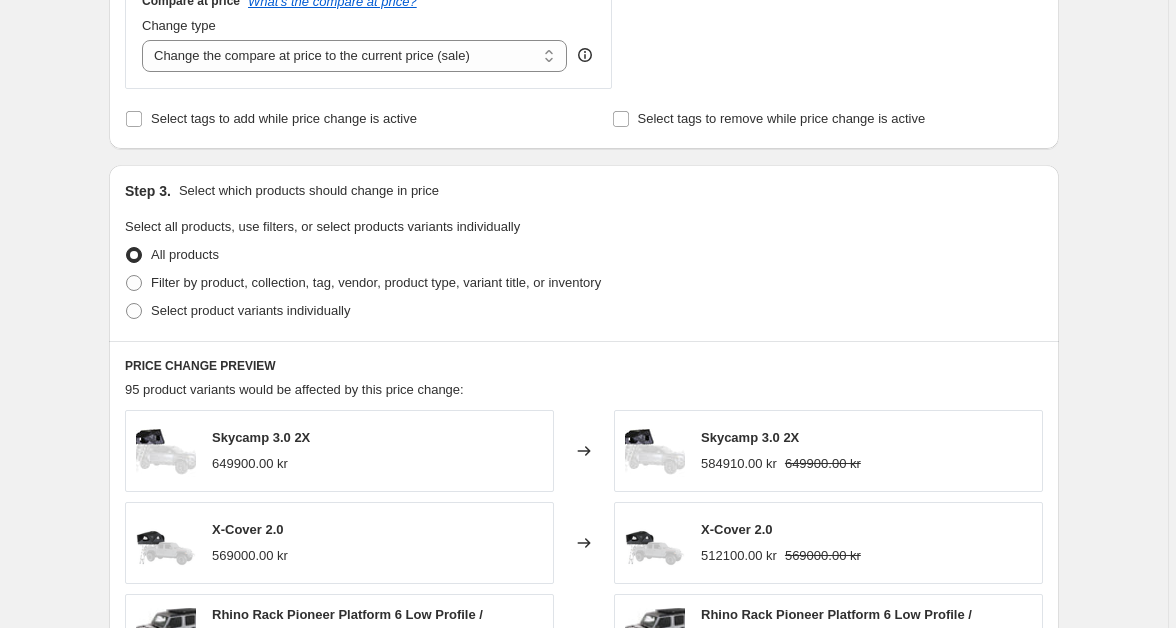 scroll, scrollTop: 770, scrollLeft: 0, axis: vertical 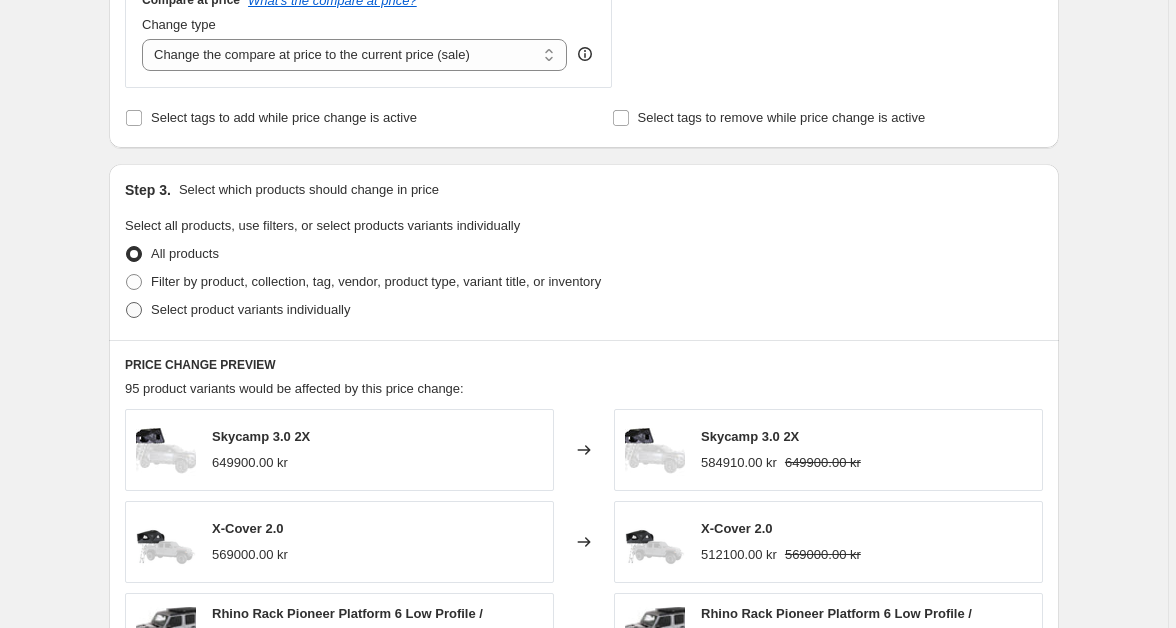 type on "-30" 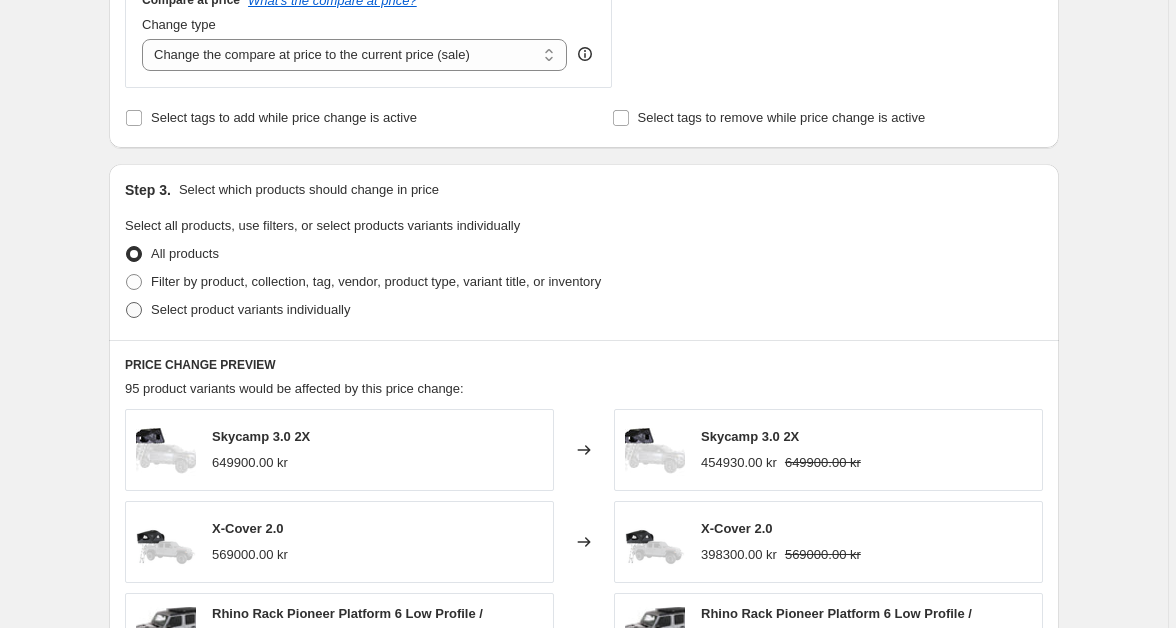 click at bounding box center [134, 310] 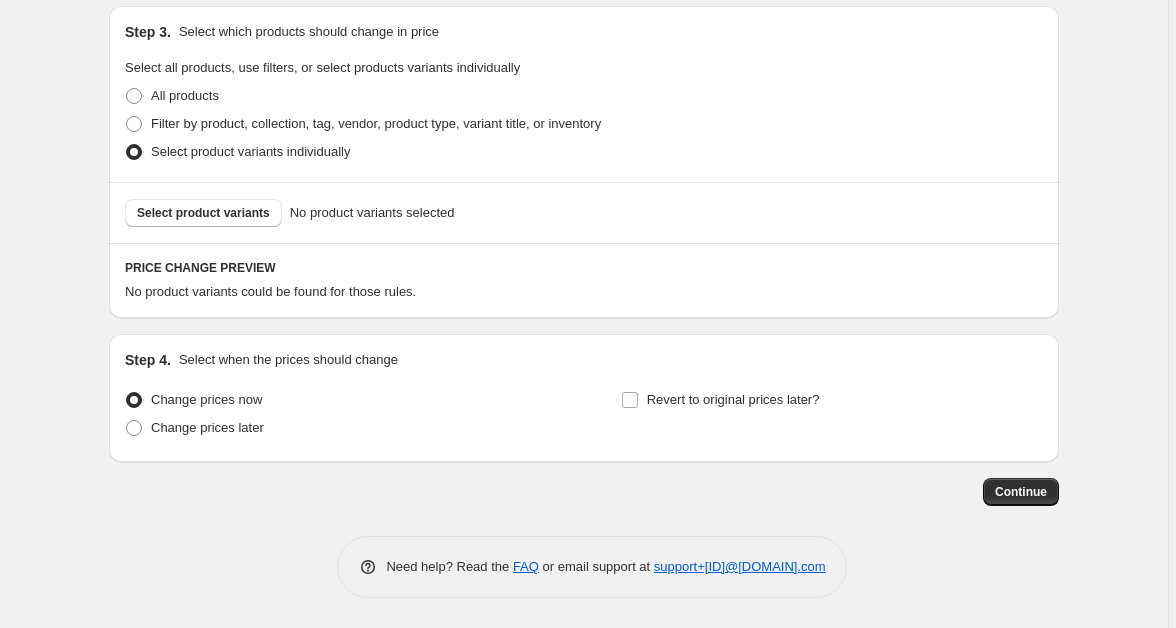 scroll, scrollTop: 940, scrollLeft: 0, axis: vertical 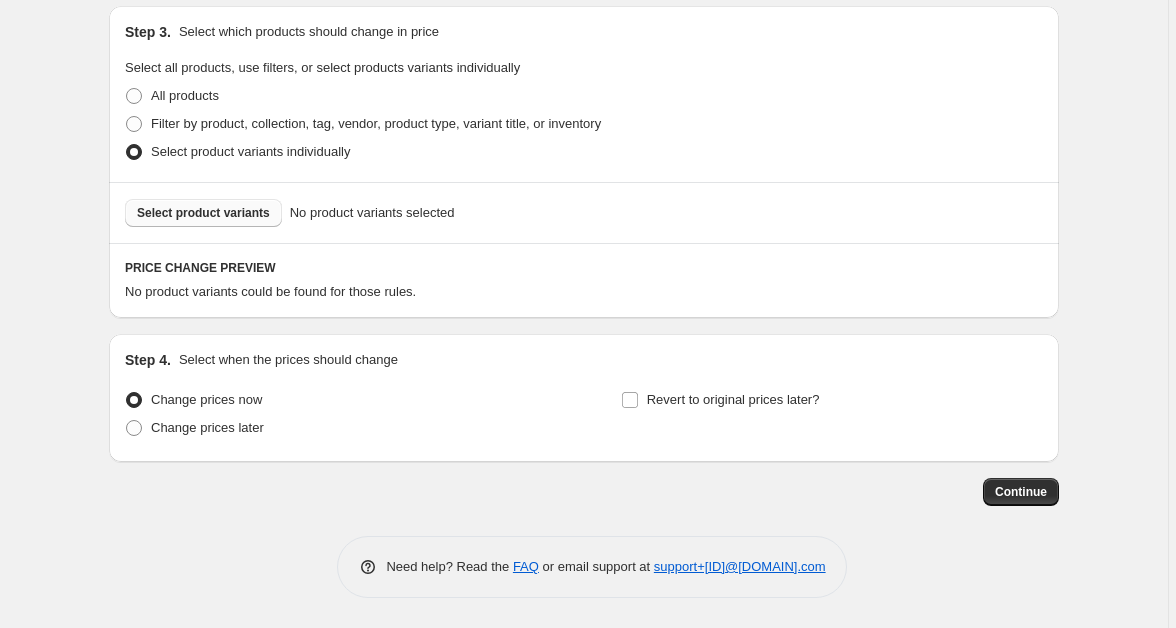 click on "Select product variants" at bounding box center [203, 213] 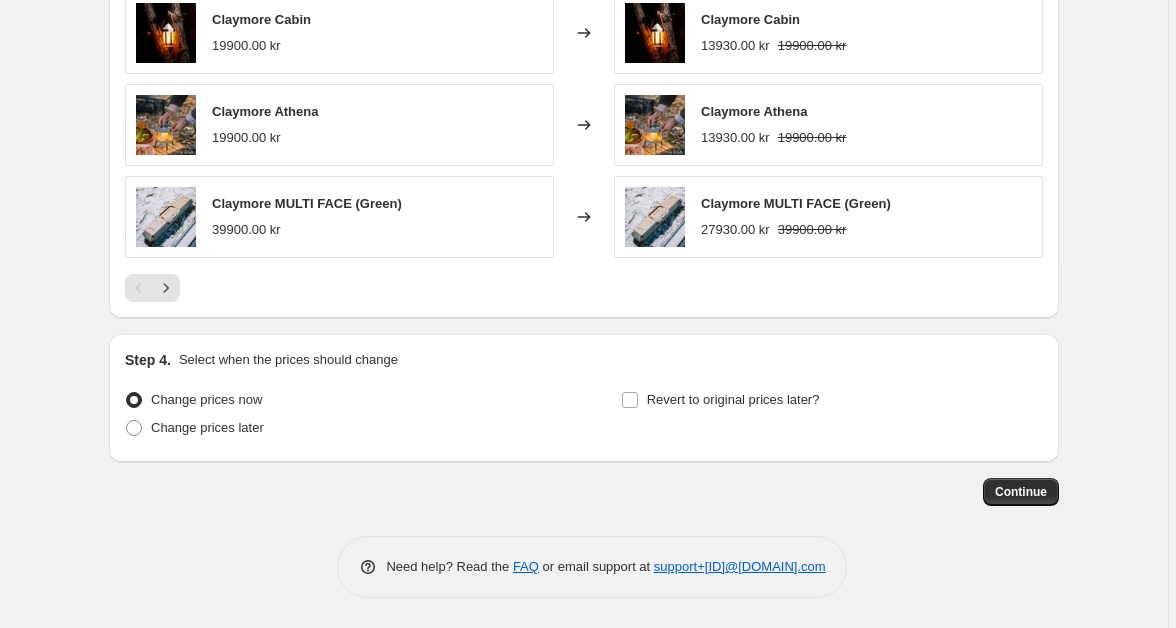 scroll, scrollTop: 1444, scrollLeft: 0, axis: vertical 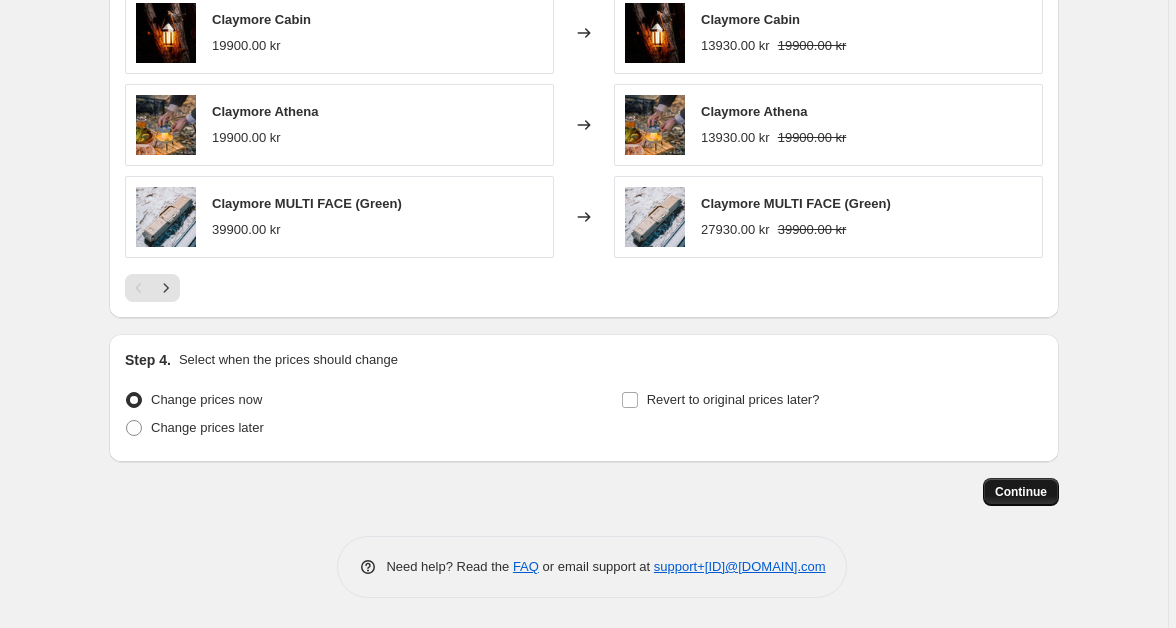 click on "Continue" at bounding box center [1021, 492] 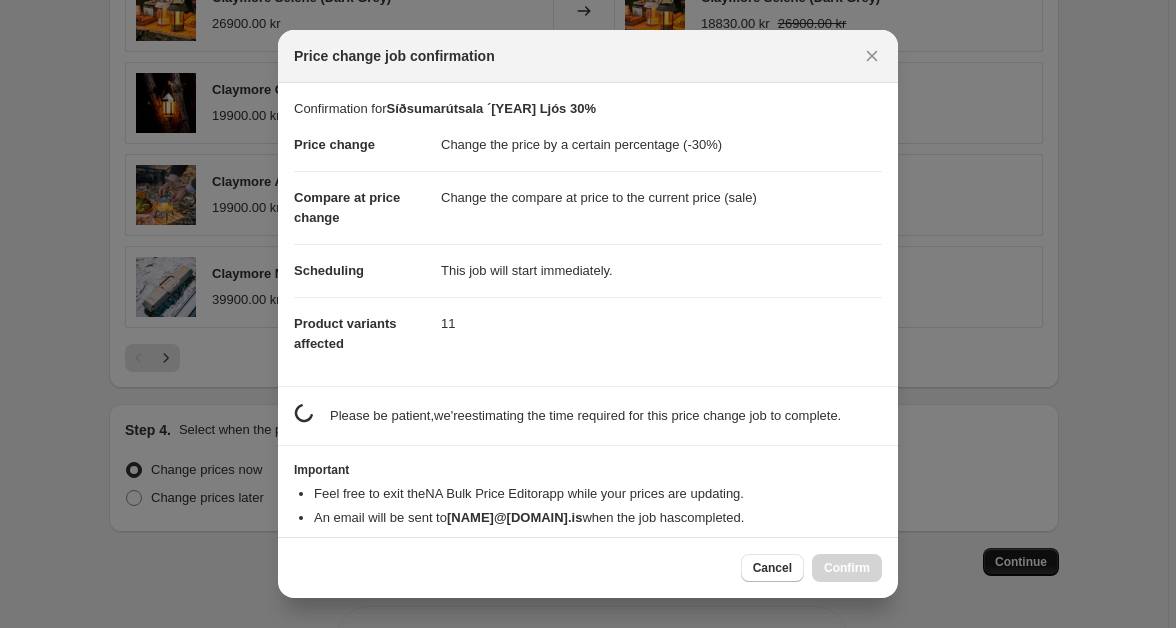 scroll, scrollTop: 0, scrollLeft: 0, axis: both 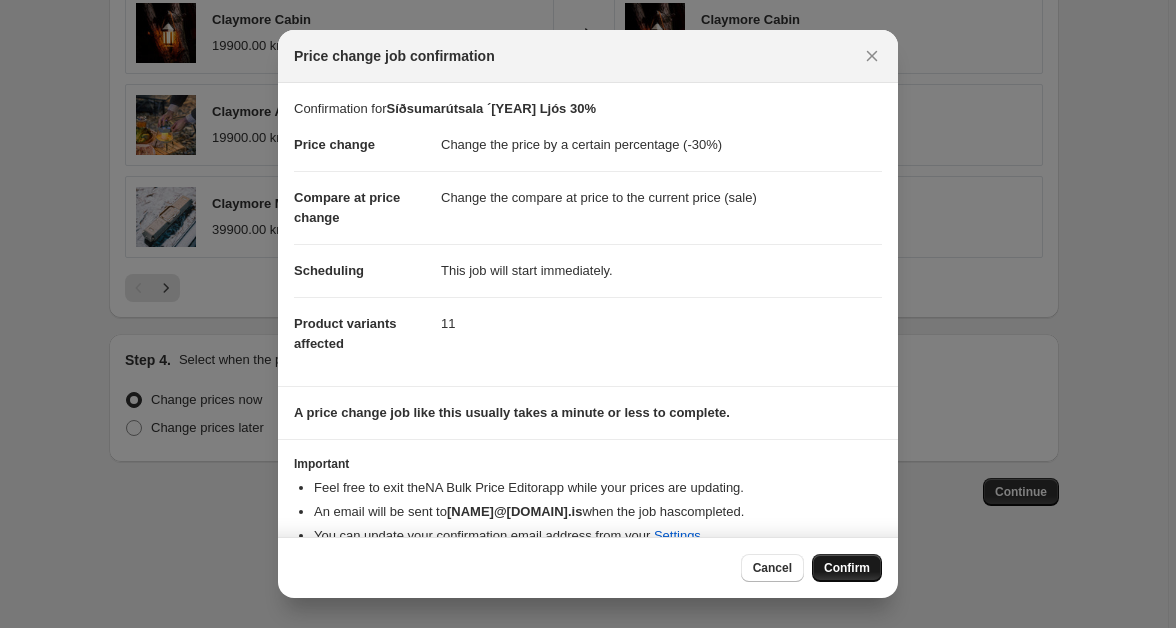 click on "Confirm" at bounding box center [847, 568] 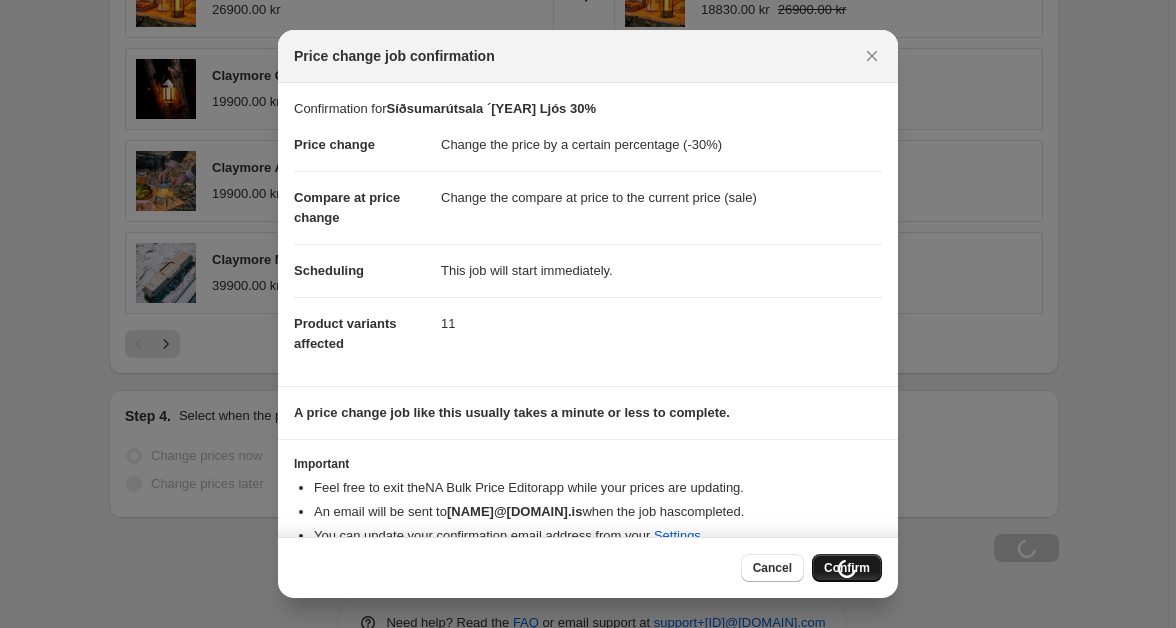 scroll, scrollTop: 1444, scrollLeft: 0, axis: vertical 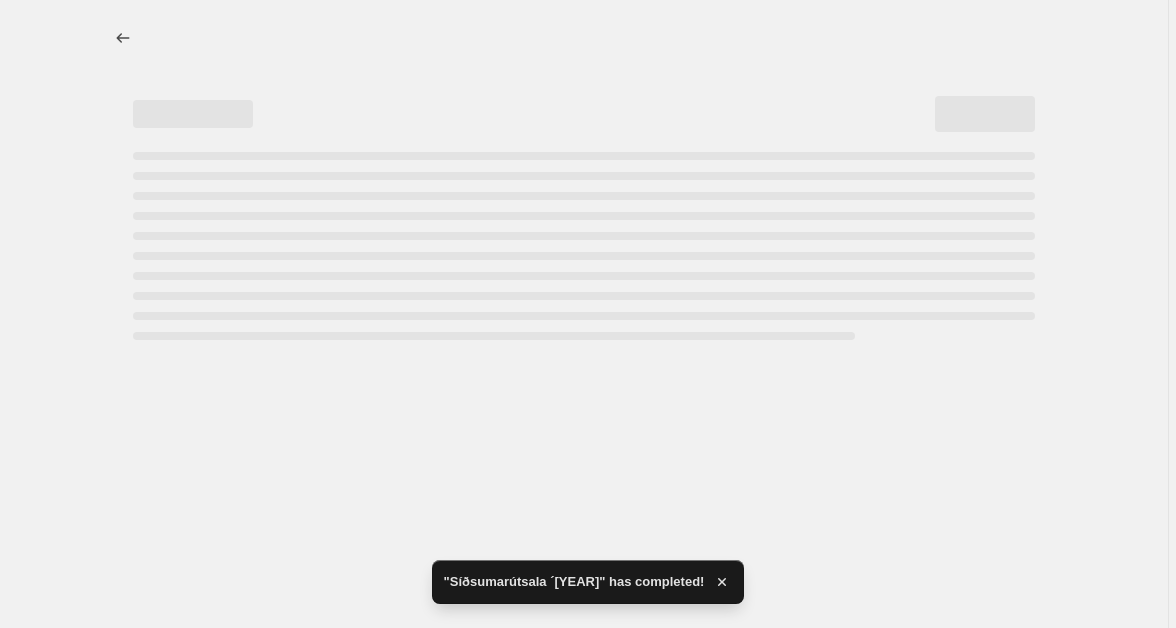 select on "percentage" 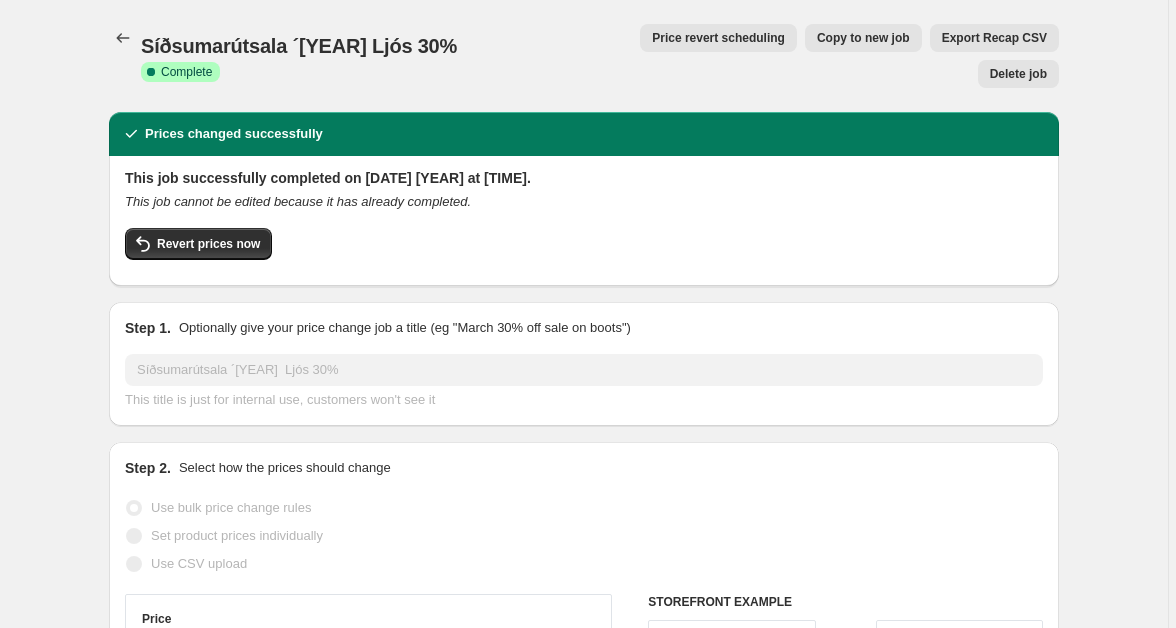 scroll, scrollTop: 0, scrollLeft: 0, axis: both 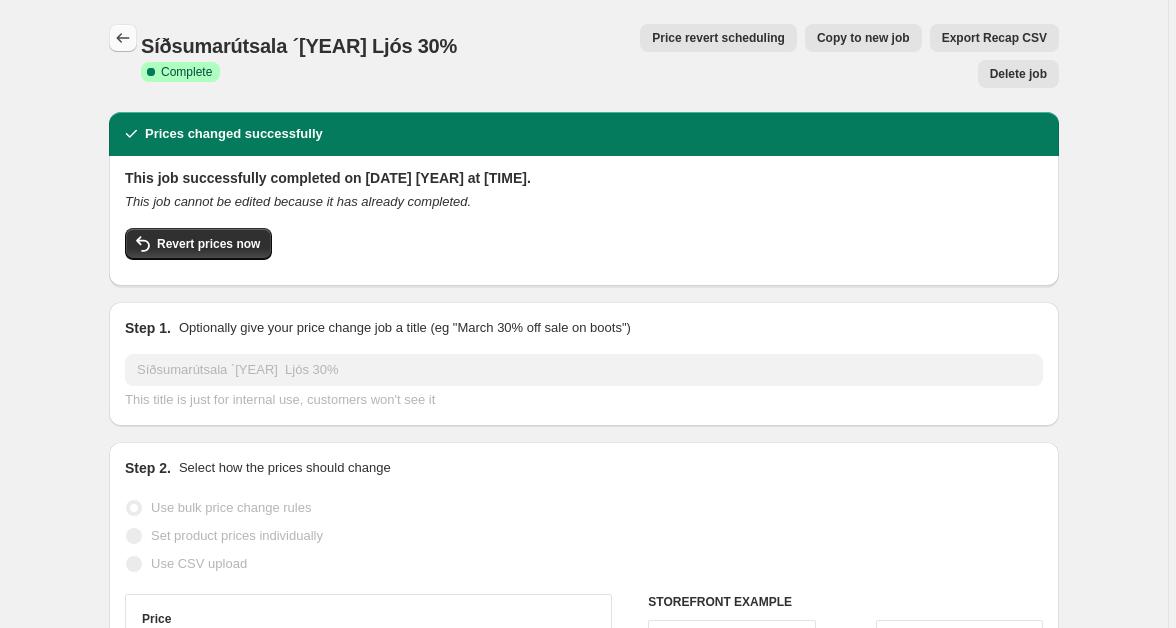 click at bounding box center [123, 38] 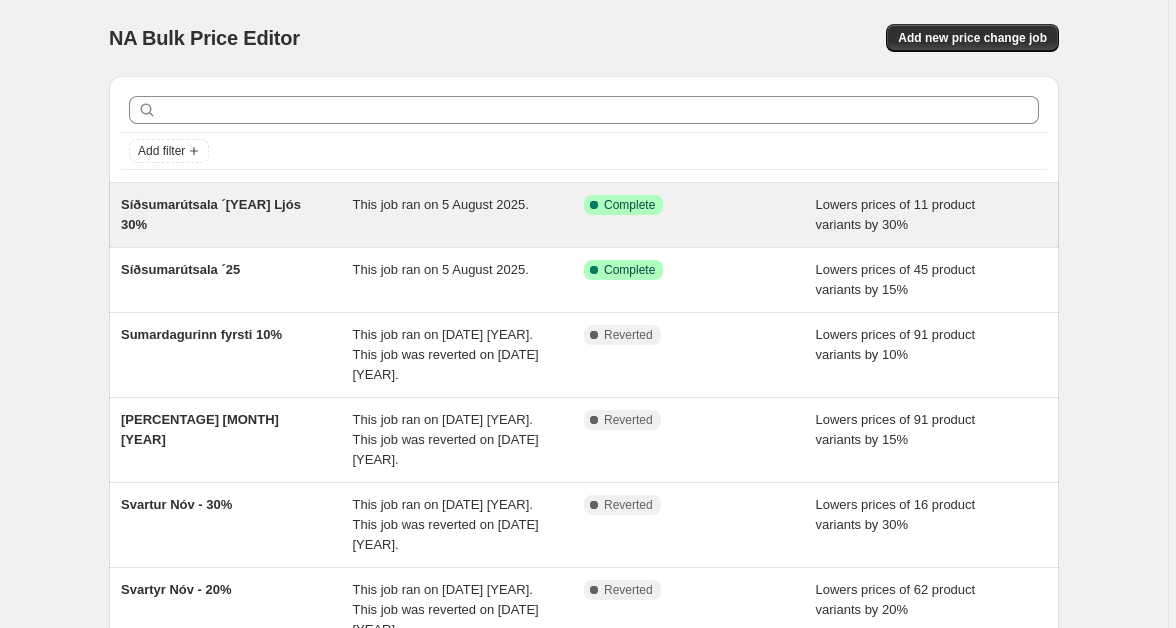 click on "This job ran on 5 August 2025." at bounding box center (441, 204) 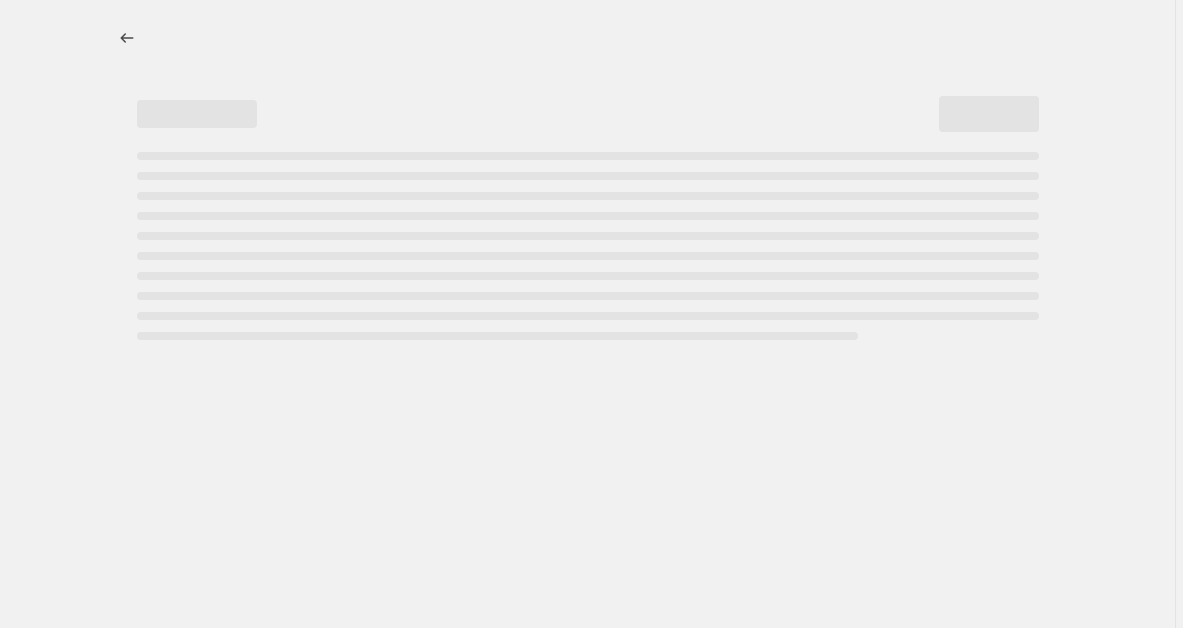 select on "percentage" 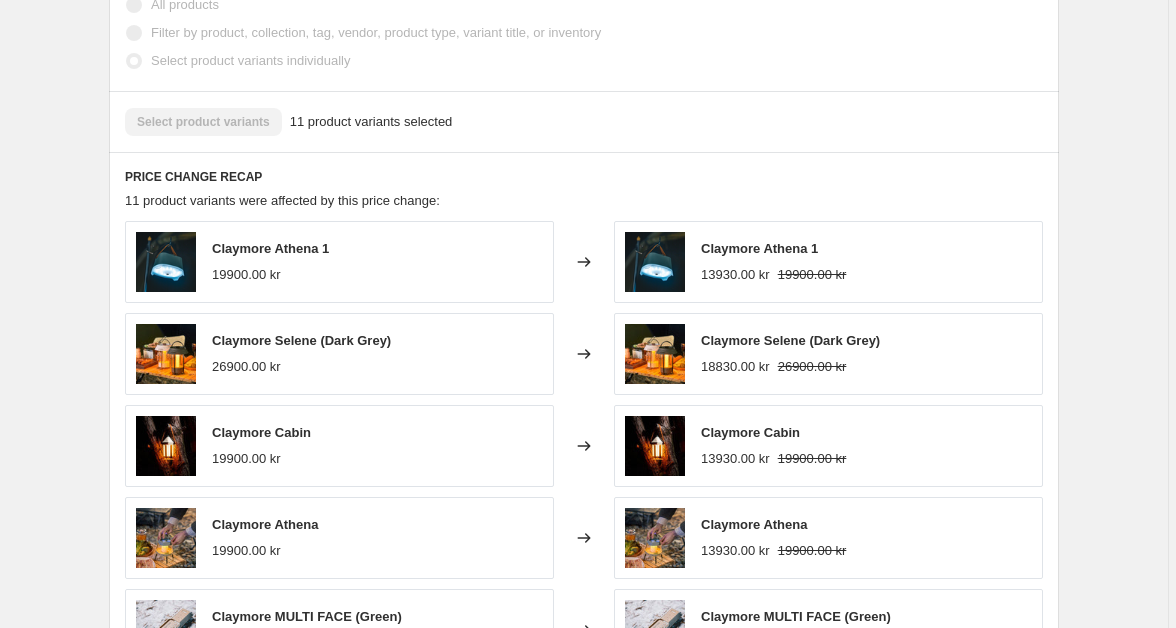 scroll, scrollTop: 1575, scrollLeft: 0, axis: vertical 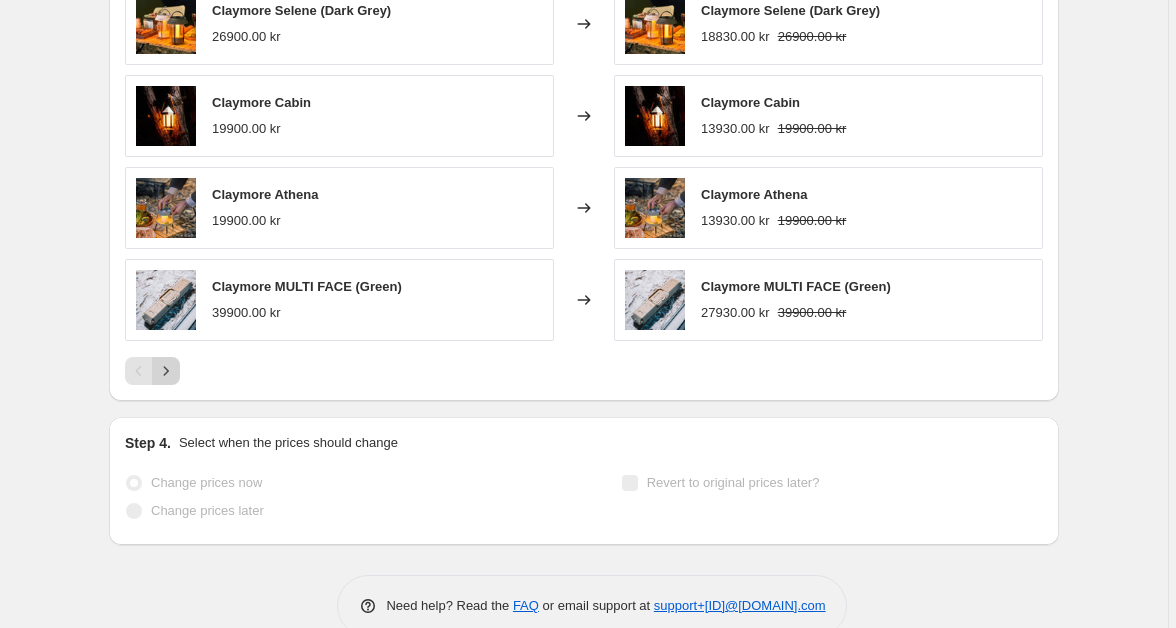 click 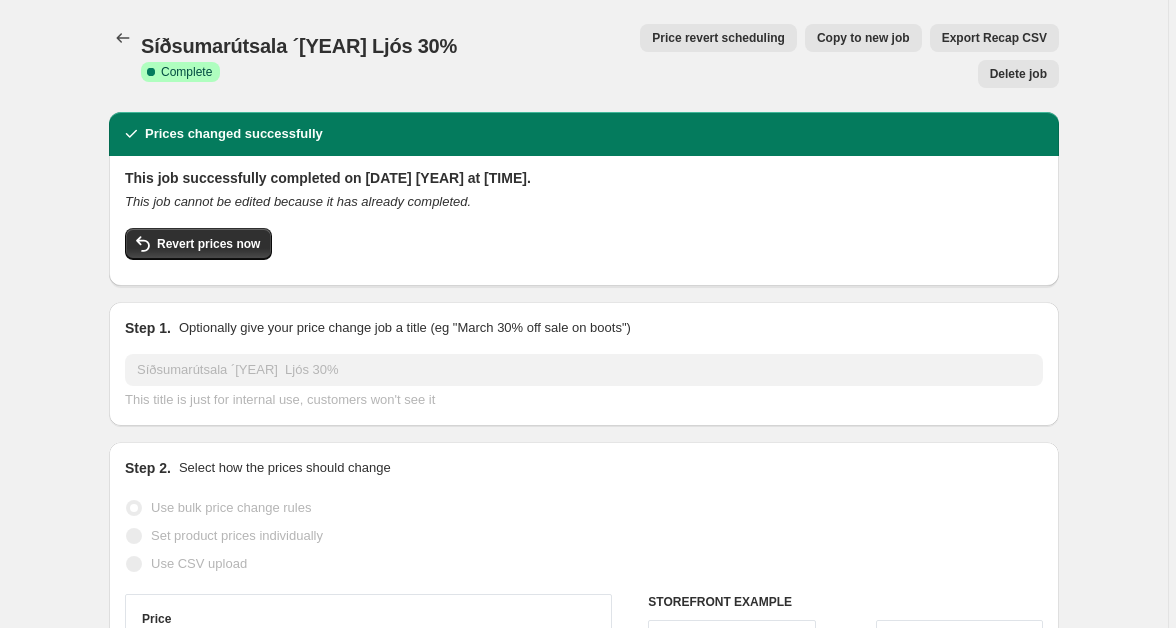 scroll, scrollTop: 0, scrollLeft: 0, axis: both 